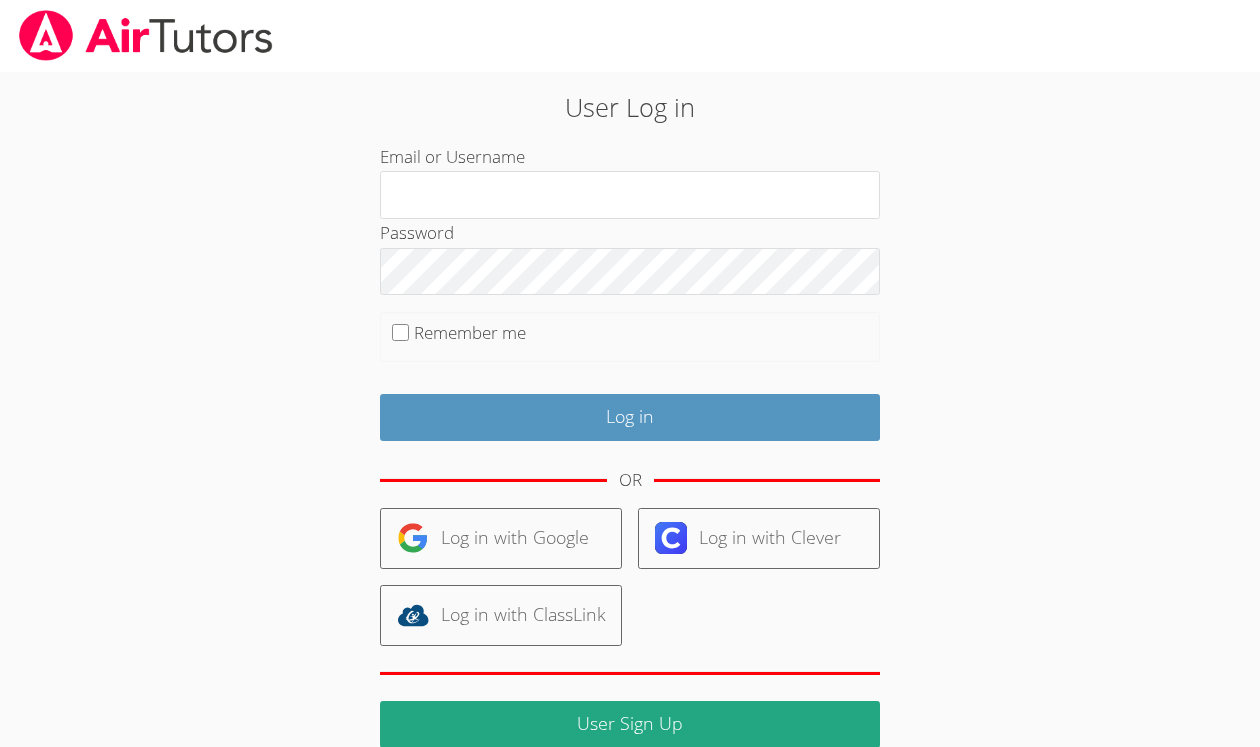scroll, scrollTop: 0, scrollLeft: 0, axis: both 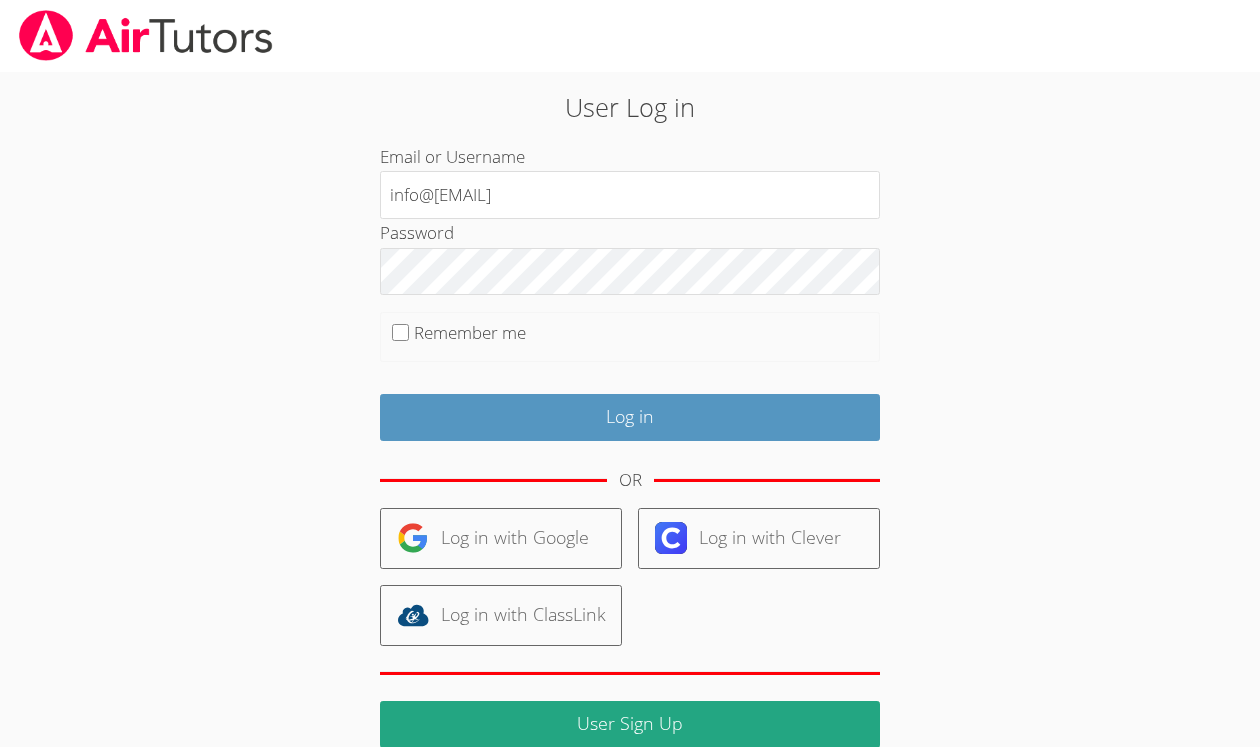 type on "info@pace-tutoring.com" 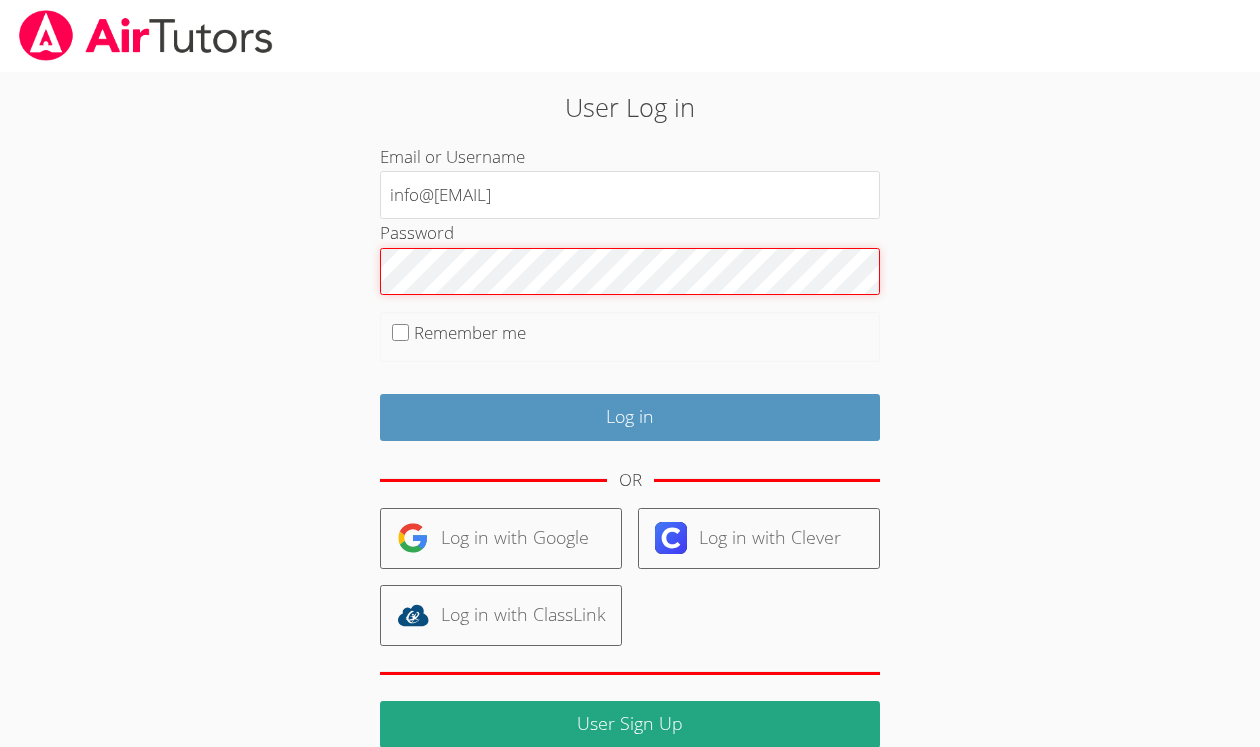 click on "Log in" at bounding box center (630, 417) 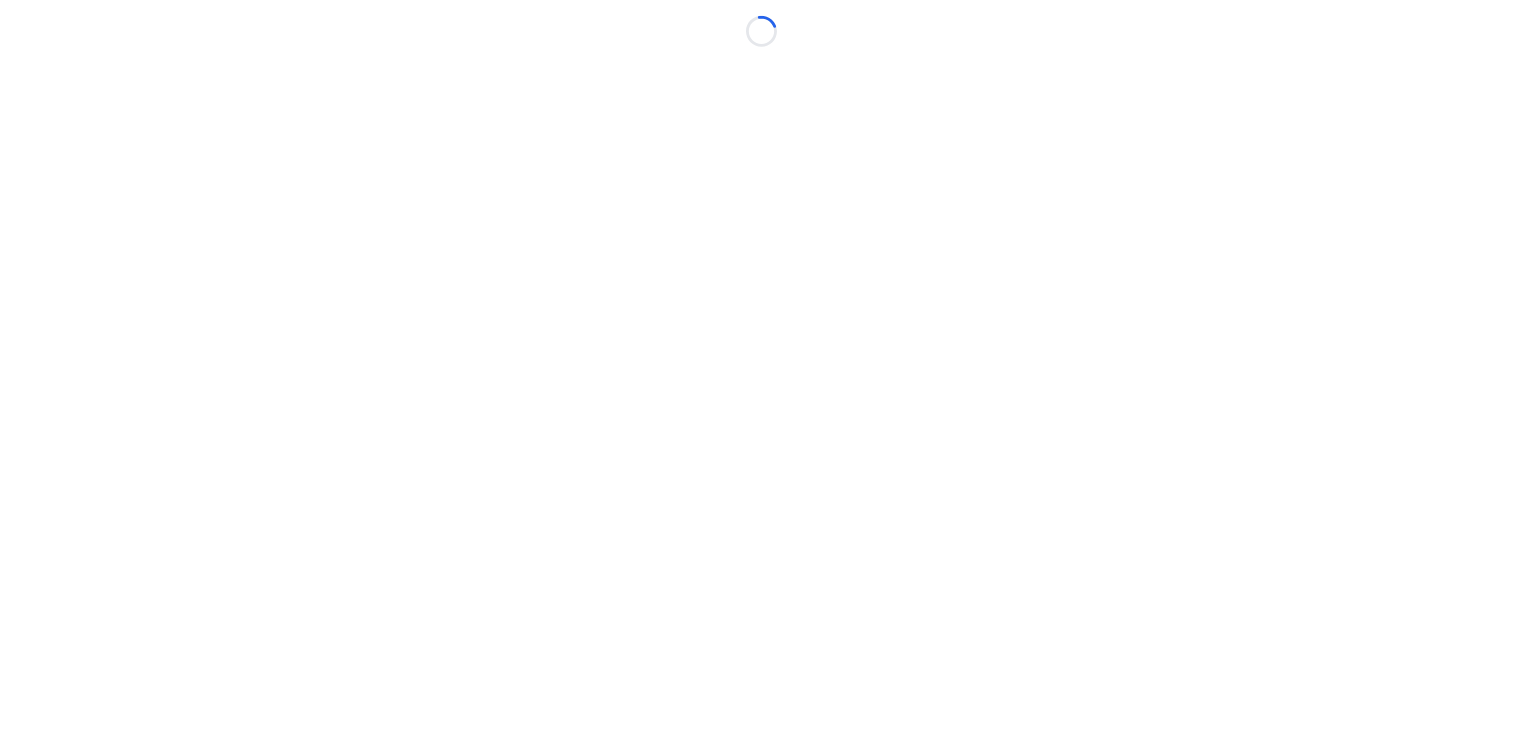 scroll, scrollTop: 0, scrollLeft: 0, axis: both 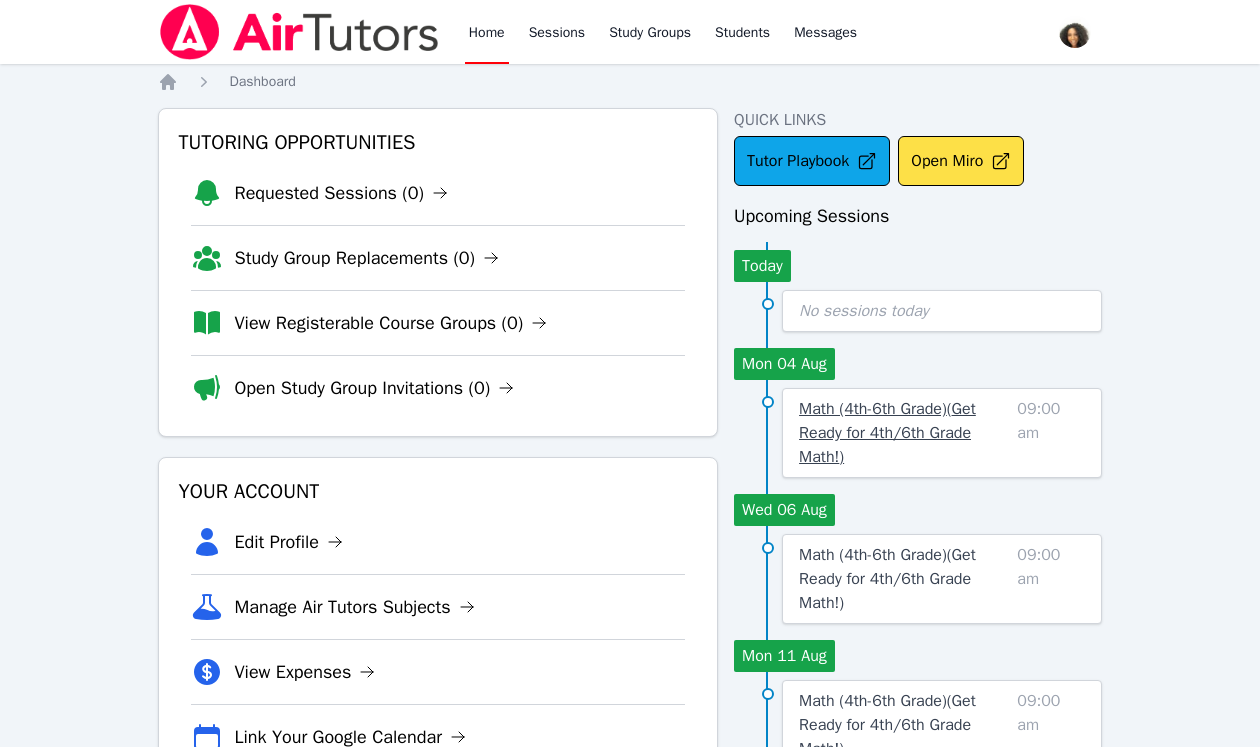 click on "Math (4th-6th Grade)  ( Get Ready for 4th/6th Grade Math! )" at bounding box center (887, 433) 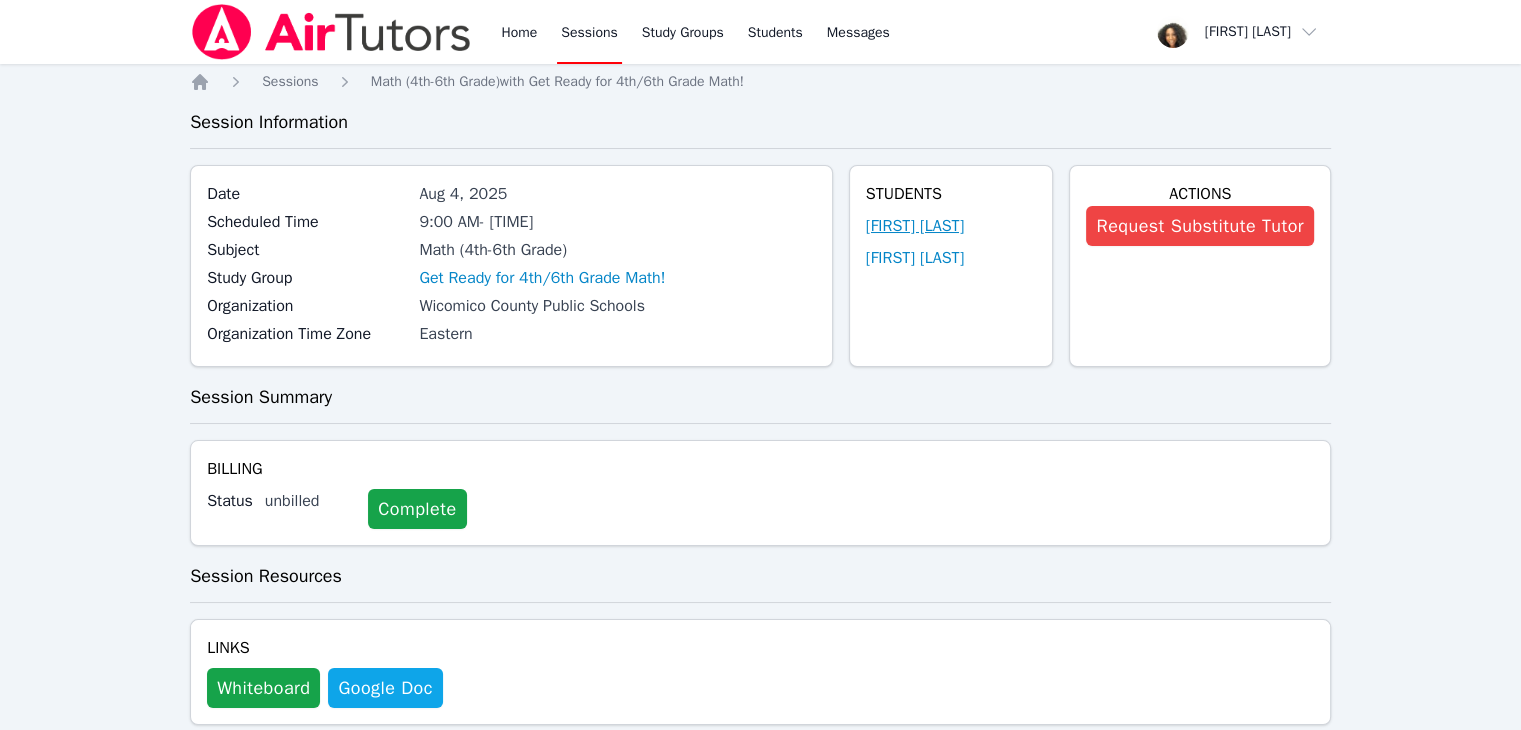 click on "[FIRST] [LAST]" at bounding box center (915, 226) 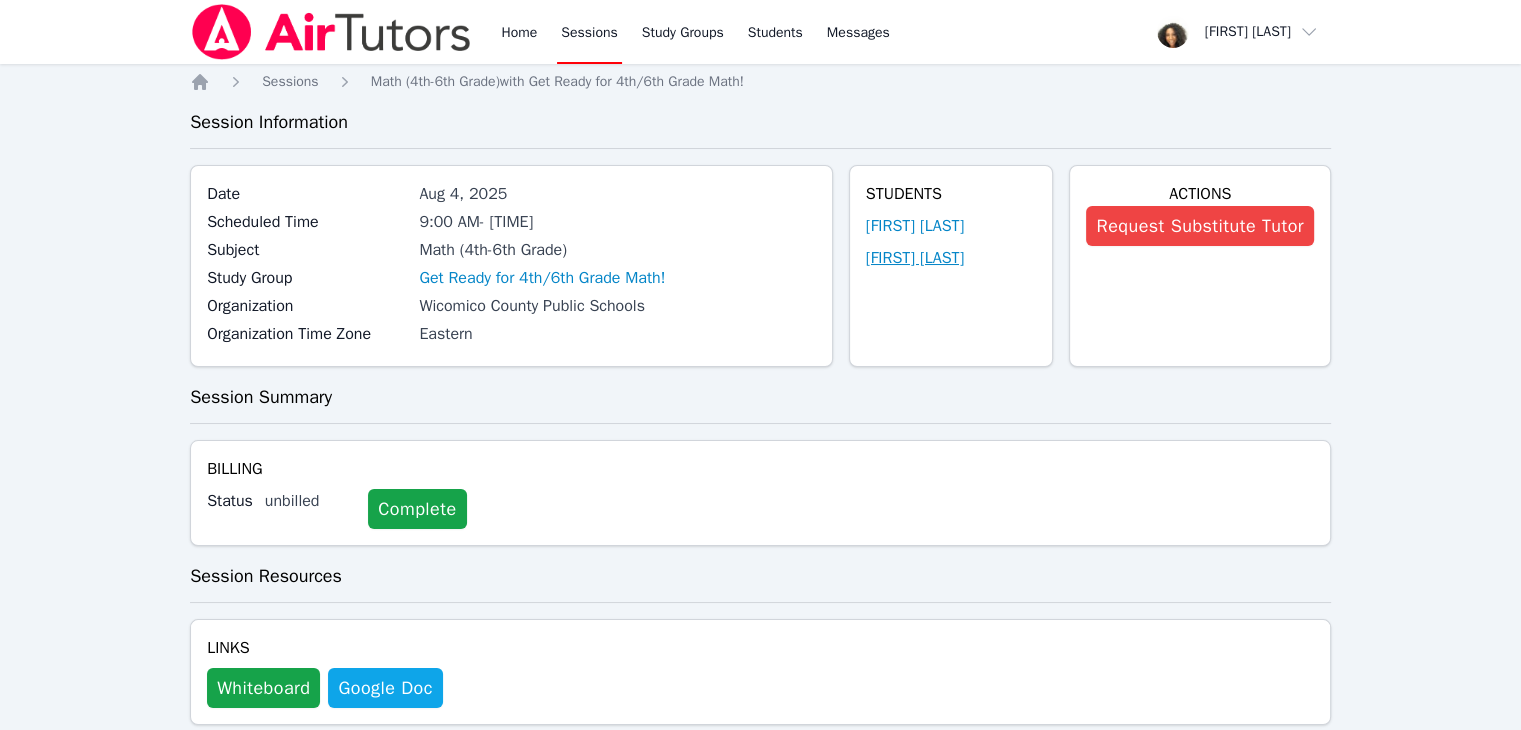 click on "[FIRST] [LAST]" at bounding box center (915, 258) 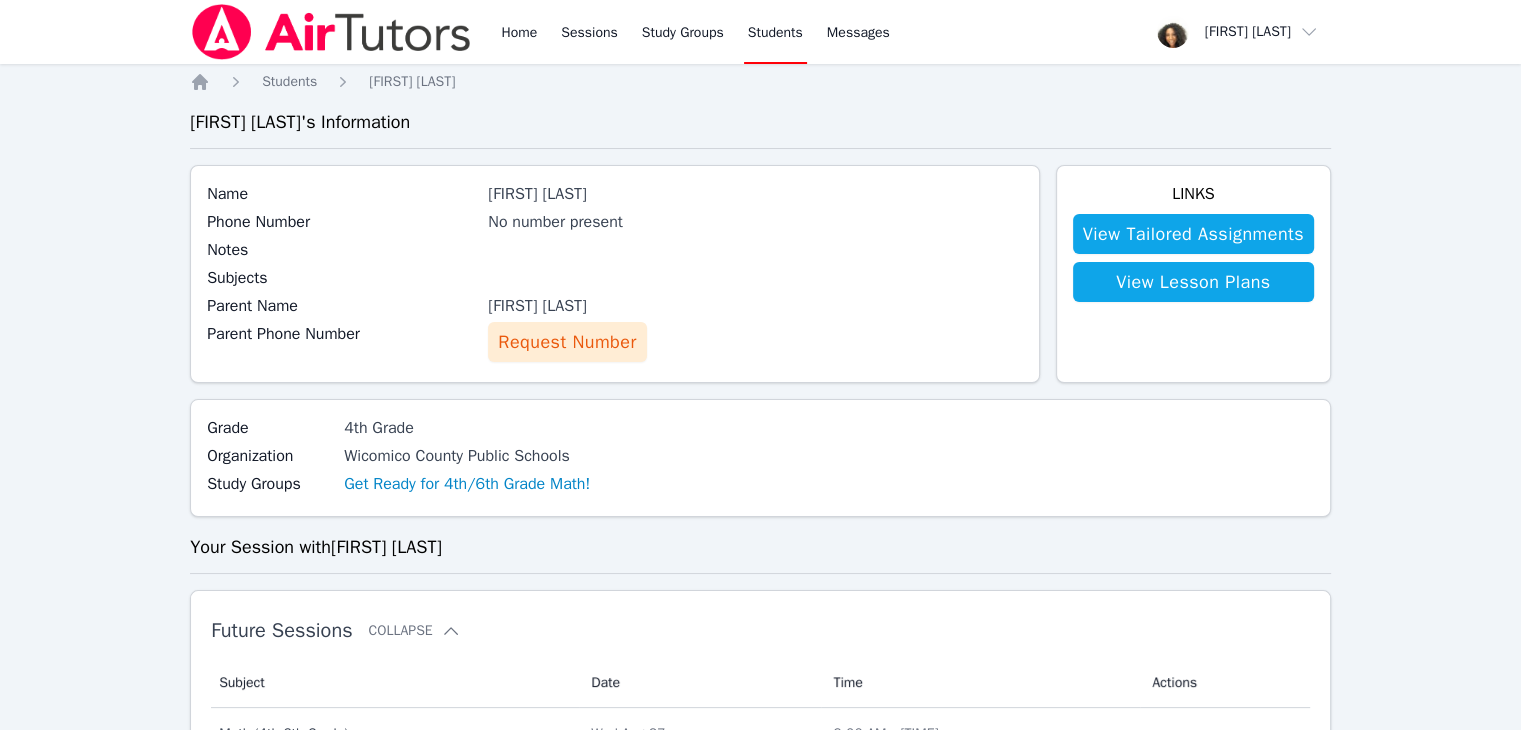click on "Request Number" at bounding box center [567, 342] 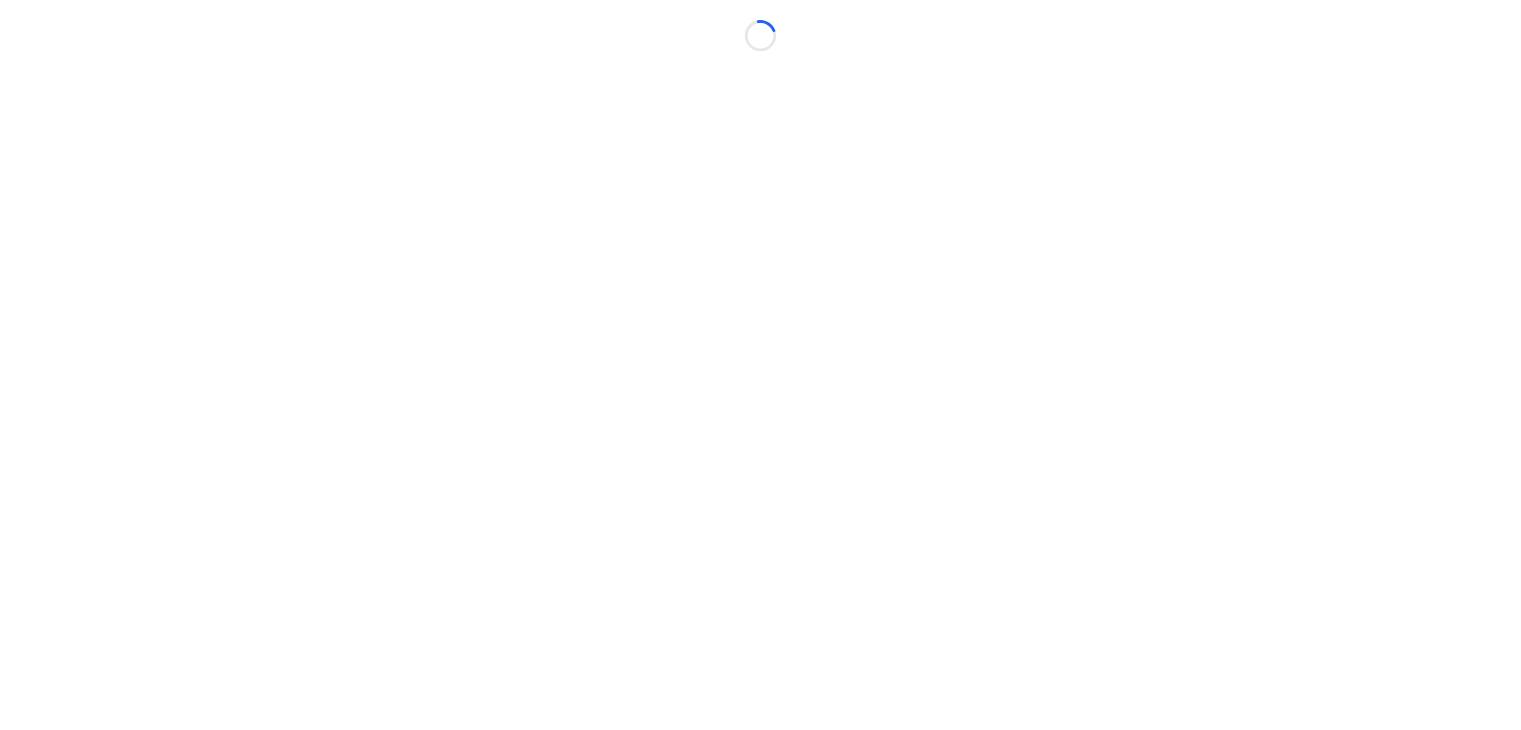 scroll, scrollTop: 0, scrollLeft: 0, axis: both 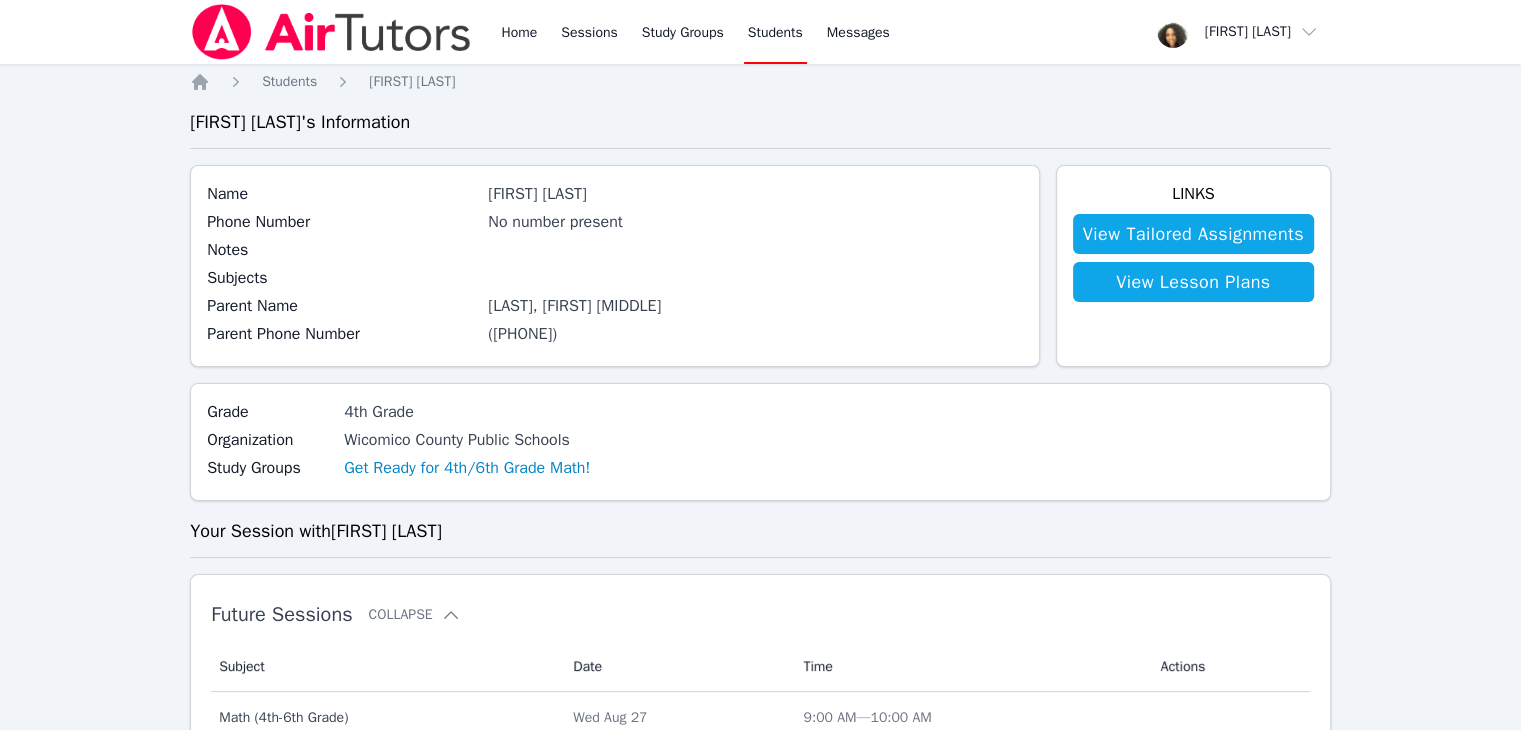 click on "Home Sessions Study Groups Students Messages Open user menu [FIRST] [LAST] Open main menu Home Students [FIRST] [LAST] [FIRST] [LAST]'s Information Name [FIRST] [LAST] Phone Number No number present Notes Subjects Parent Name [LAST], [FIRST] [MIDDLE] Parent Phone Number ([PHONE]) Links View Tailored Assignments View Lesson Plans Grade [GRADE] Grade Organization [ORGANIZATION] Study Groups Get Ready for [GRADE]/[GRADE] Math! Your Session with  [FIRST] [LAST] Future Sessions Collapse Subject Date Time Actions Subject Math ([GRADE]-[GRADE]) Date [DAY] [MONTH] Time [TIME] — [TIME] Actions Subject Math ([GRADE]-[GRADE]) Date [DAY] [MONTH] Time [TIME] — [TIME] Actions Subject Math ([GRADE]-[GRADE]) Date [DAY] [MONTH] Time [TIME] — [TIME] Actions Subject Math ([GRADE]-[GRADE]) Date [DAY] [MONTH] Time [TIME] — [TIME] Actions Subject Math ([GRADE]-[GRADE]) Date [DAY] [MONTH] Time [TIME] — [TIME] Actions Subject Math ([GRADE]-[GRADE]) Date [DAY] [MONTH] Time [TIME] — [TIME] Actions Subject Date Time" at bounding box center (760, 725) 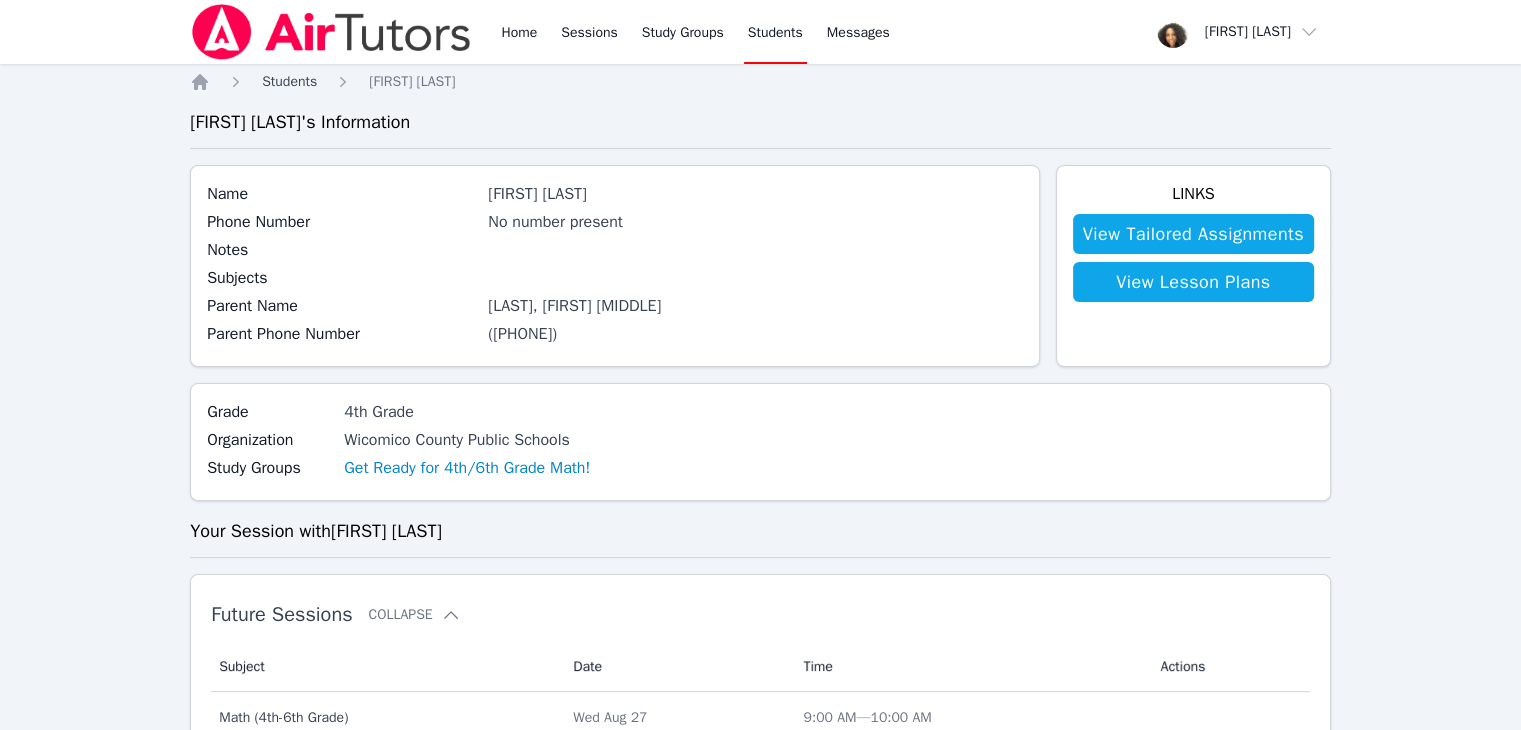 click on "Students" at bounding box center (289, 81) 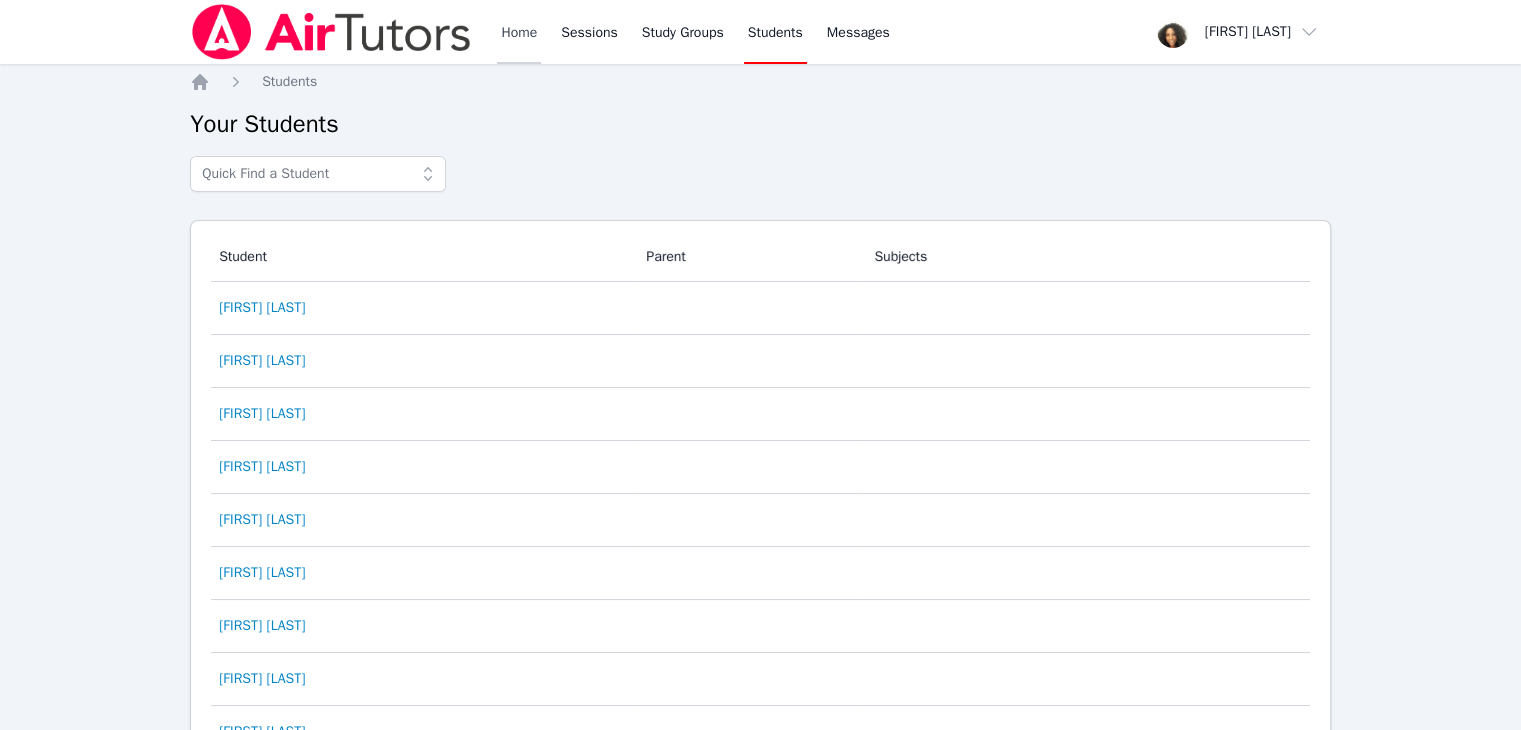 click on "Home" at bounding box center (519, 32) 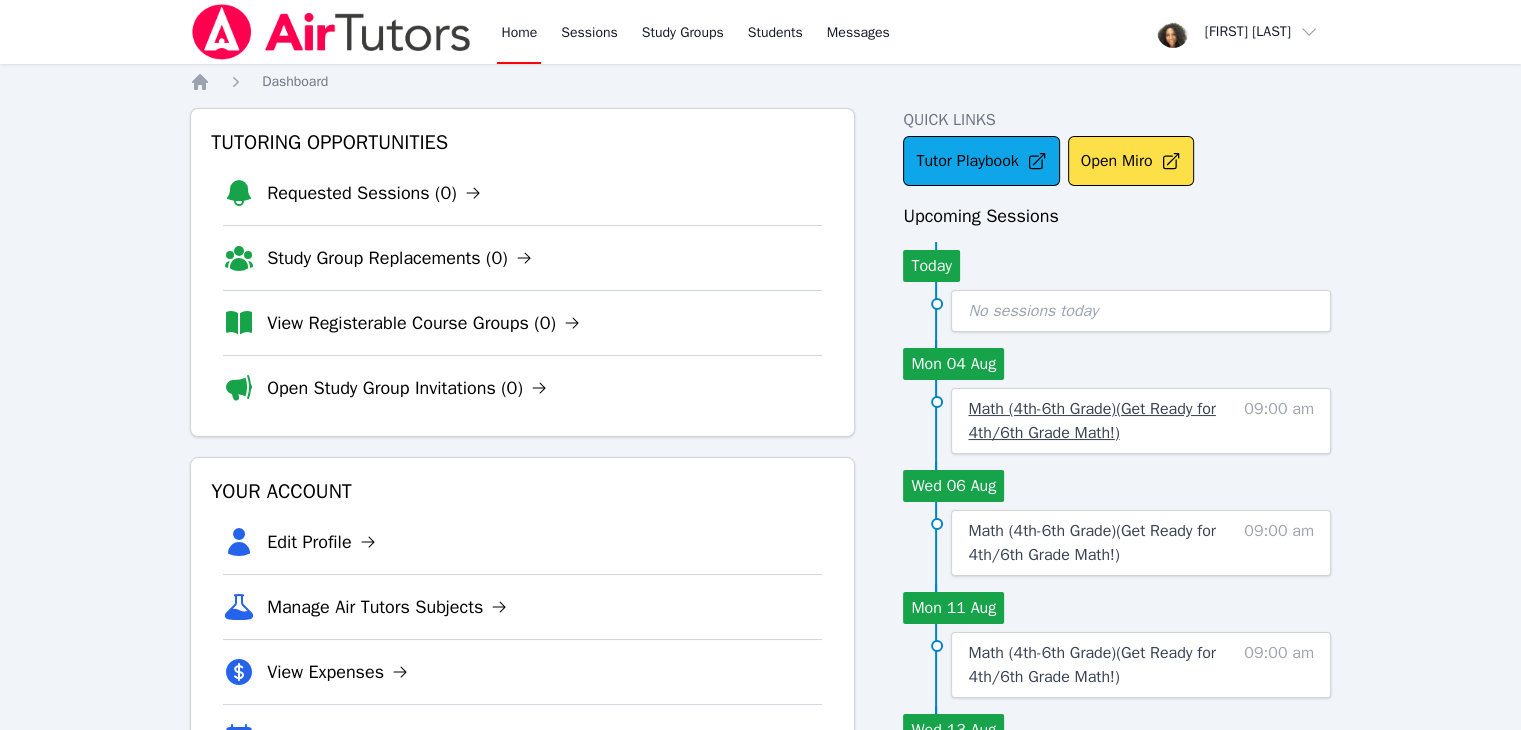 click on "Math (4th-6th Grade)  ( Get Ready for 4th/6th Grade Math! )" at bounding box center (1091, 421) 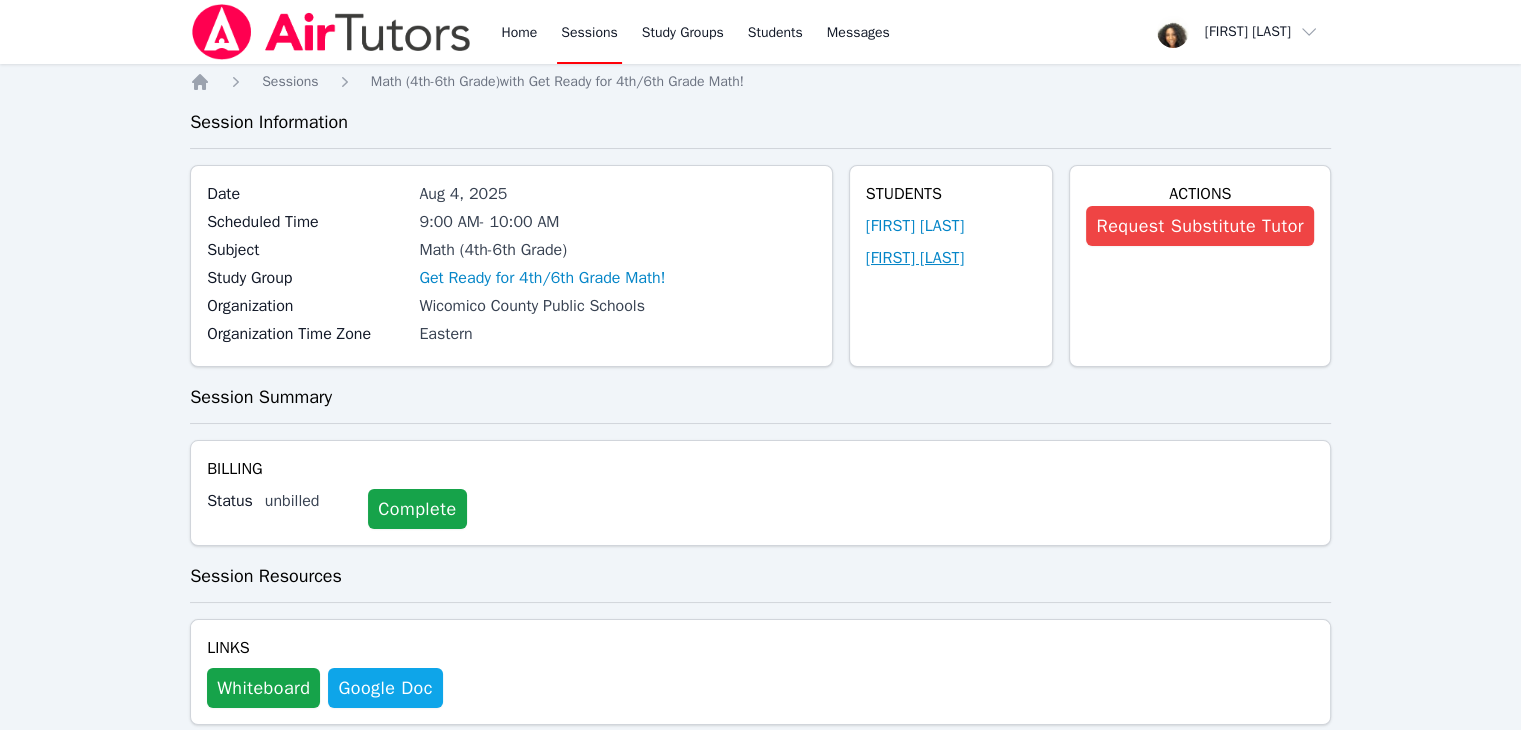 click on "Marie Wilnaida Tuny" at bounding box center (915, 258) 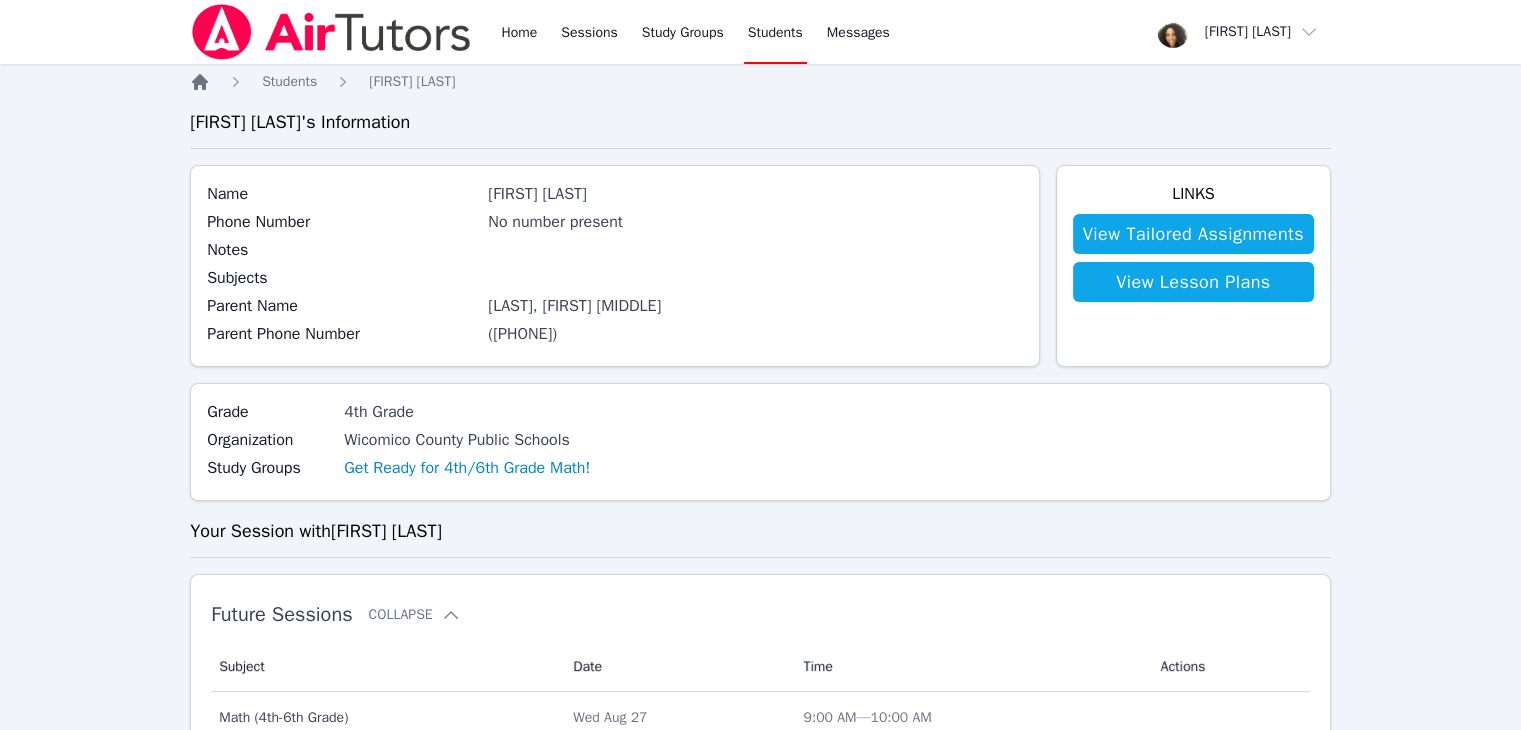 click 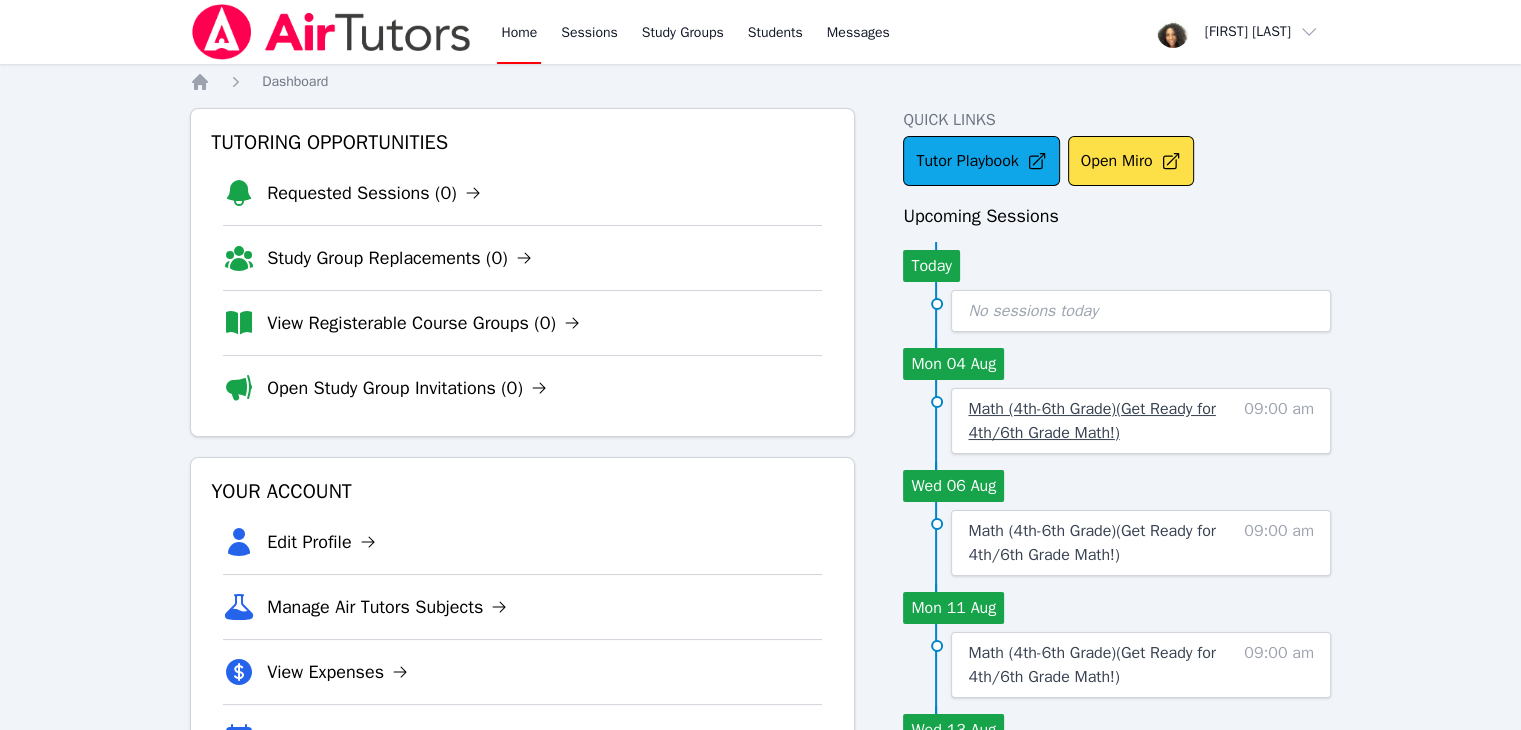 click on "Math (4th-6th Grade)  ( Get Ready for 4th/6th Grade Math! )" at bounding box center (1091, 421) 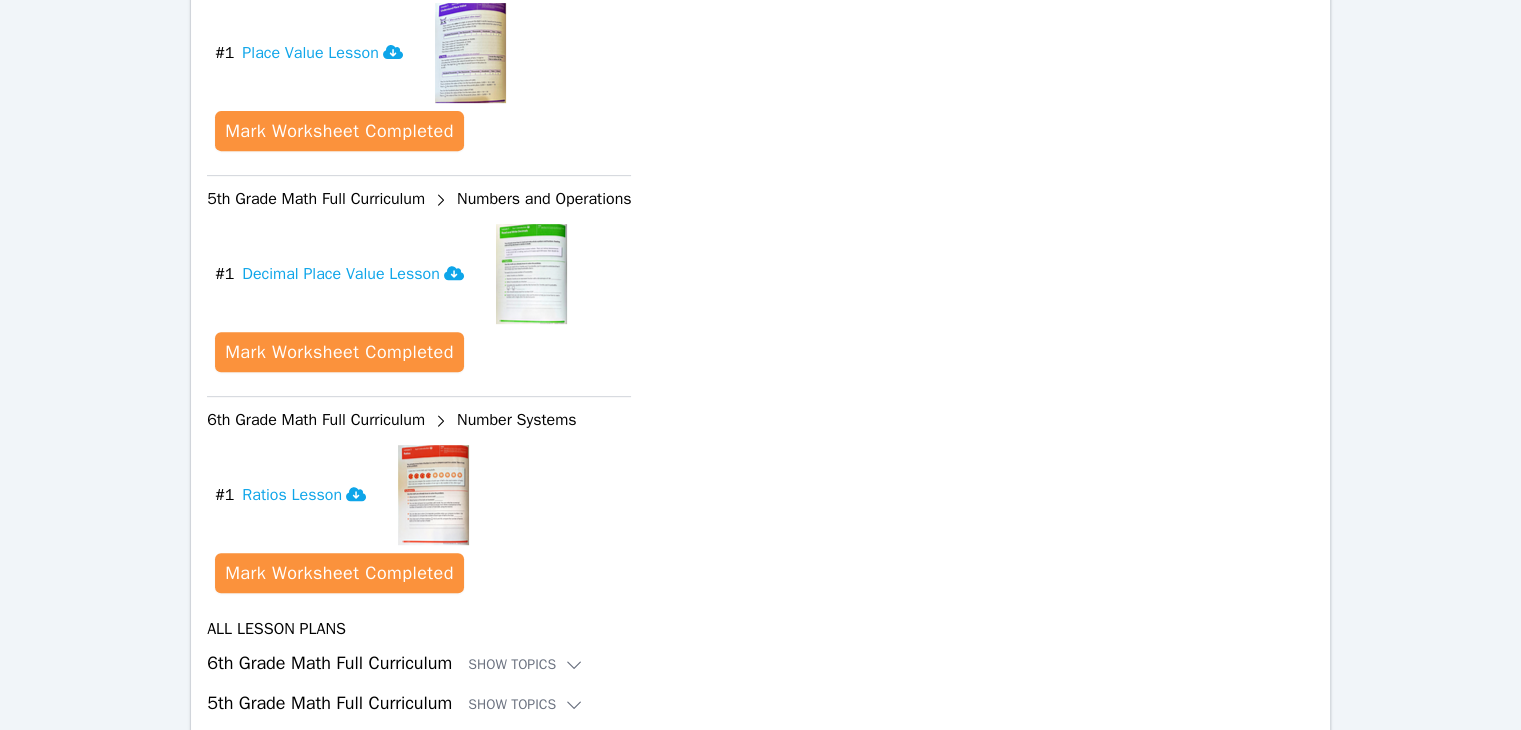 scroll, scrollTop: 900, scrollLeft: 0, axis: vertical 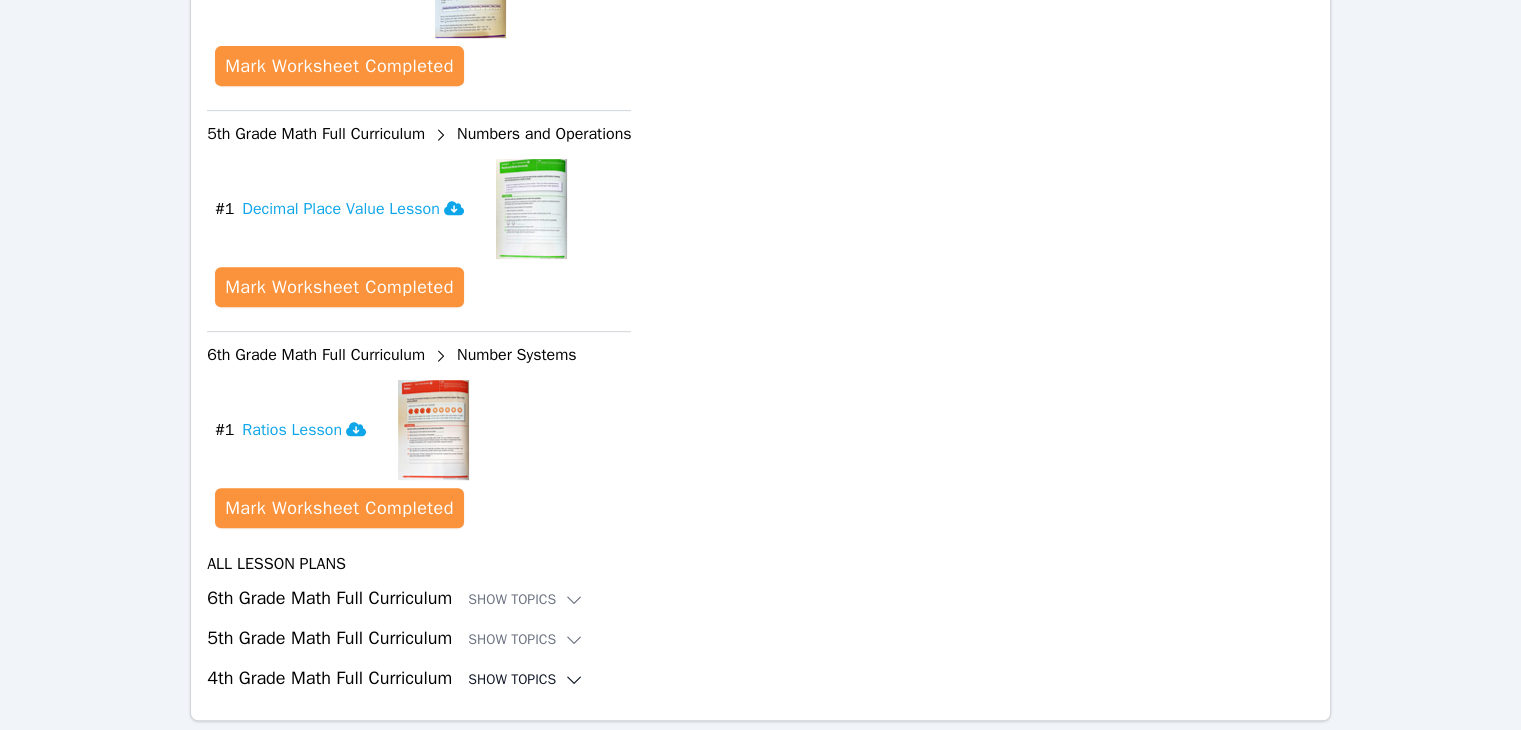 click on "Show Topics" at bounding box center (526, 680) 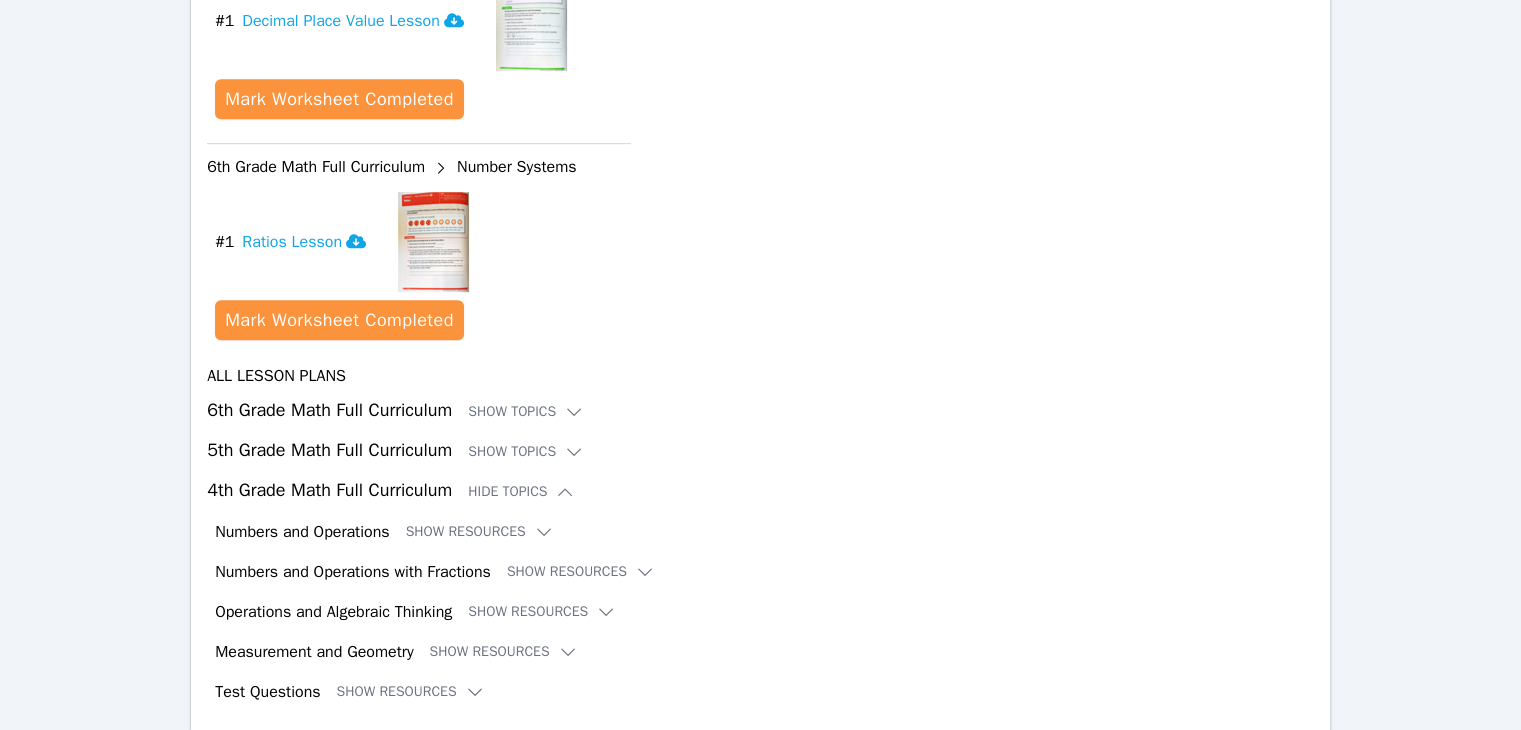 scroll, scrollTop: 1156, scrollLeft: 0, axis: vertical 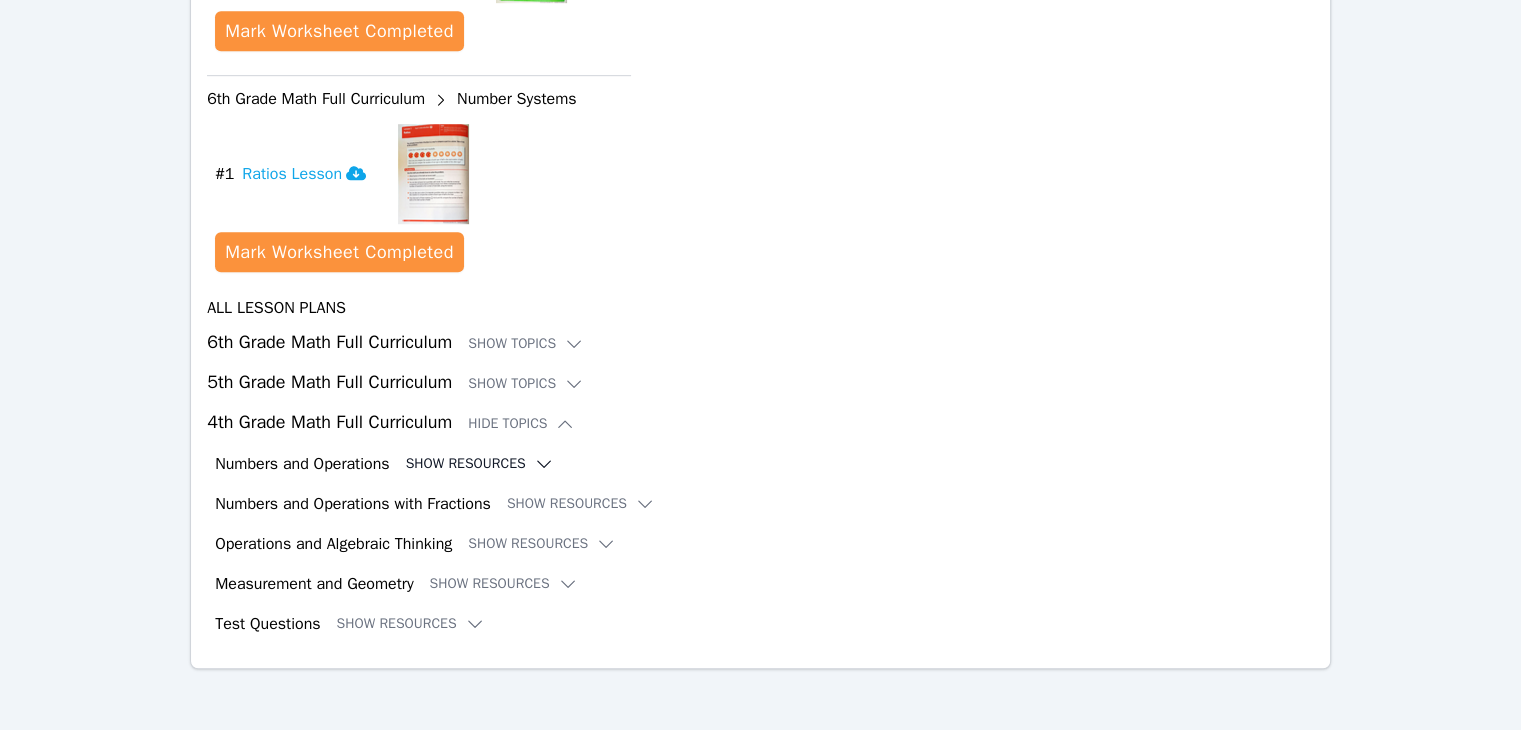 click on "Show Resources" at bounding box center [480, 464] 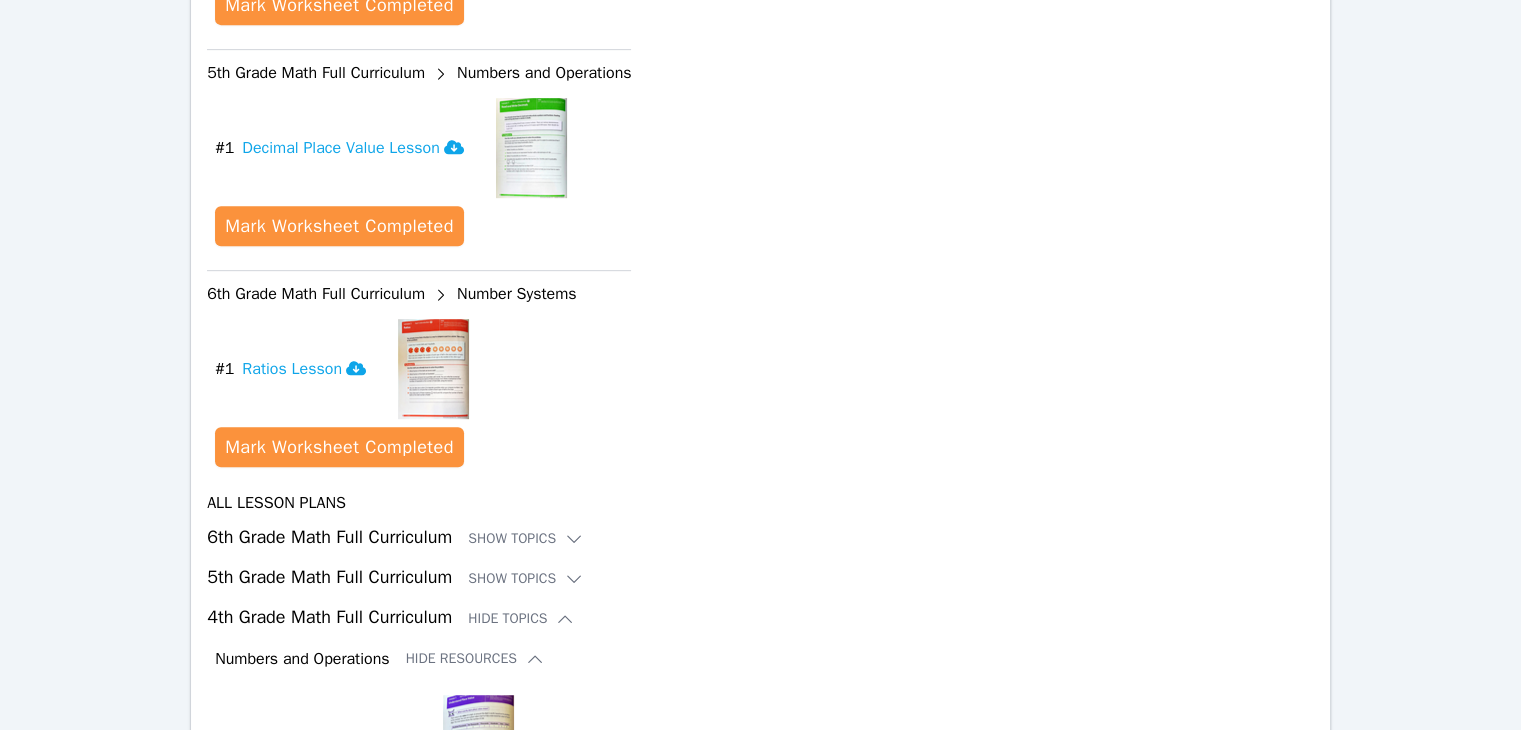 scroll, scrollTop: 956, scrollLeft: 0, axis: vertical 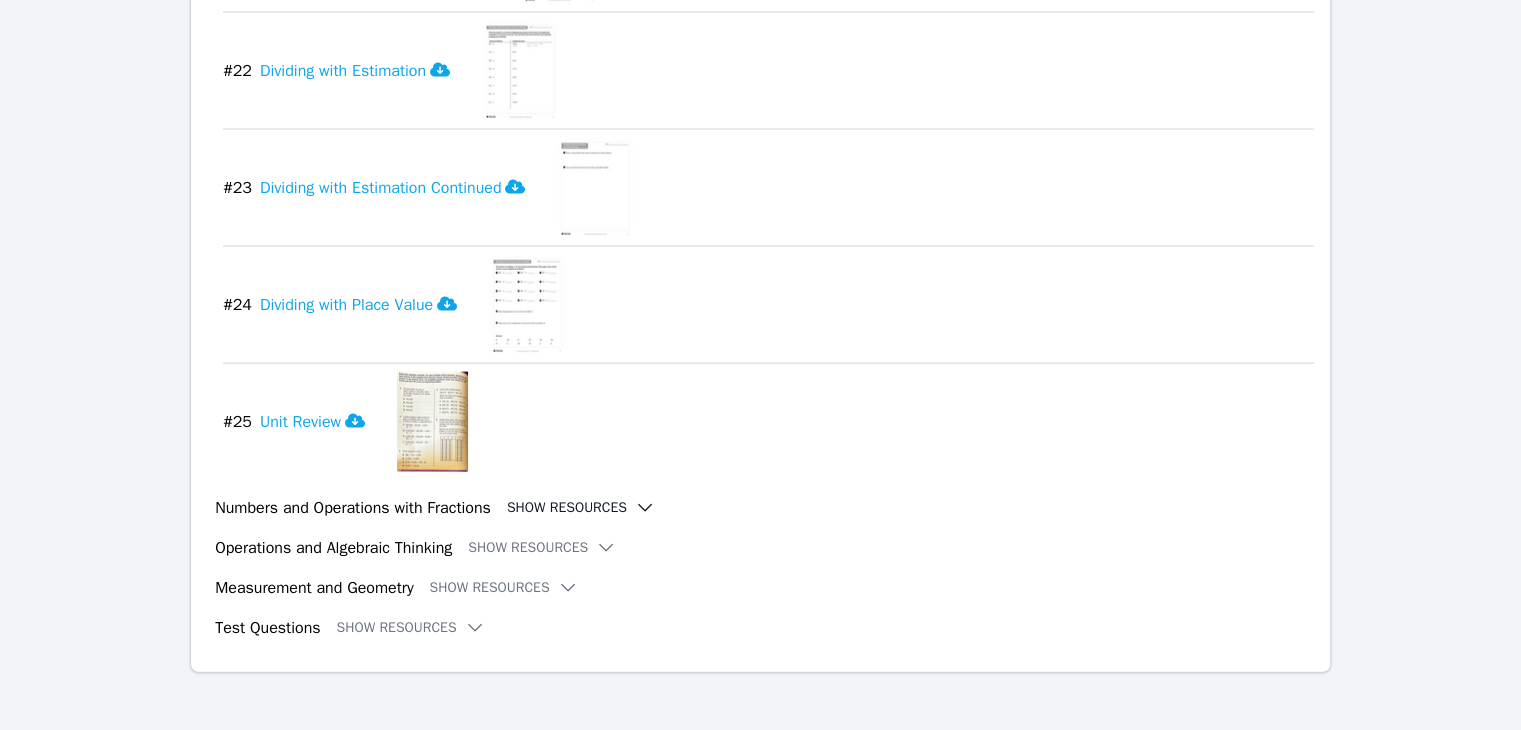 click on "Show Resources" at bounding box center (581, 508) 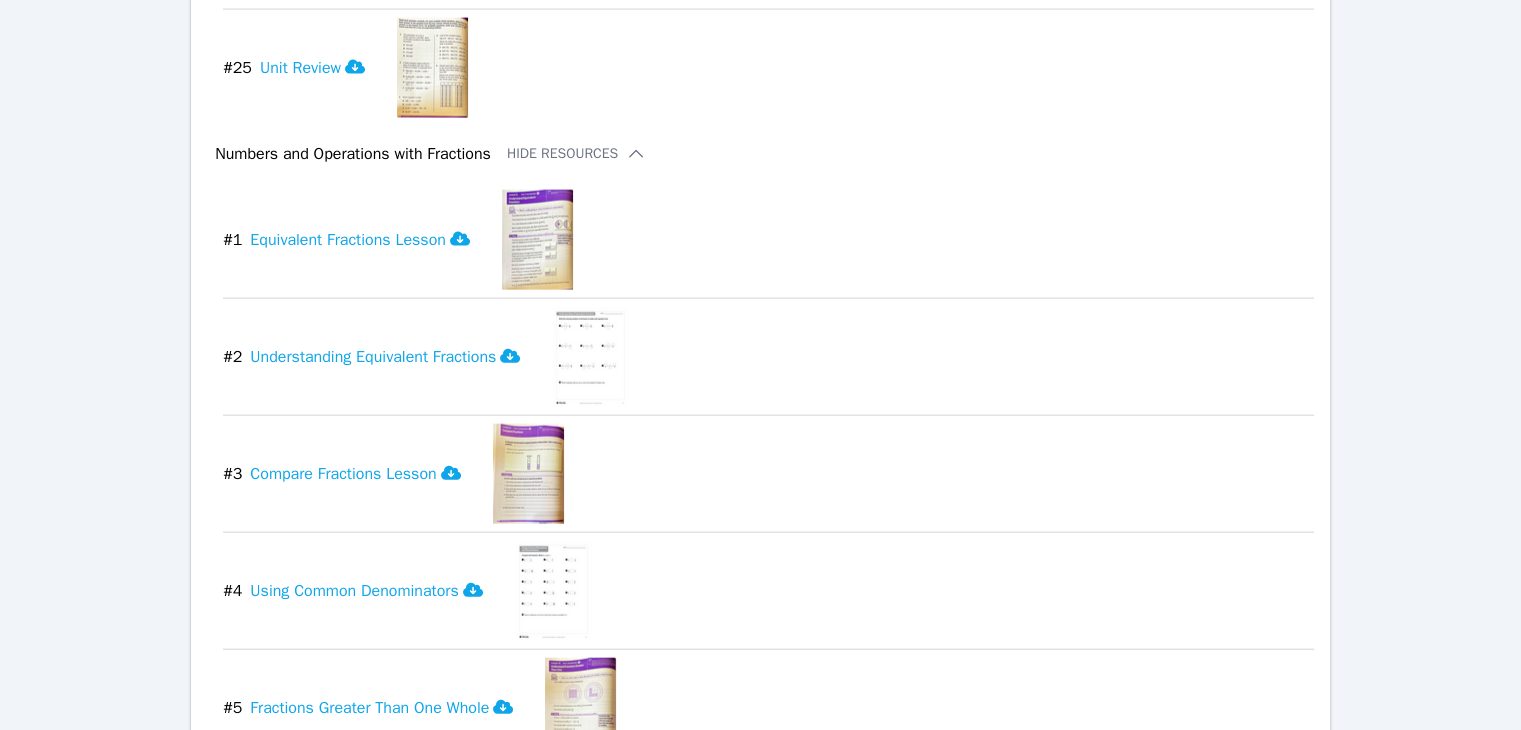 scroll, scrollTop: 4454, scrollLeft: 0, axis: vertical 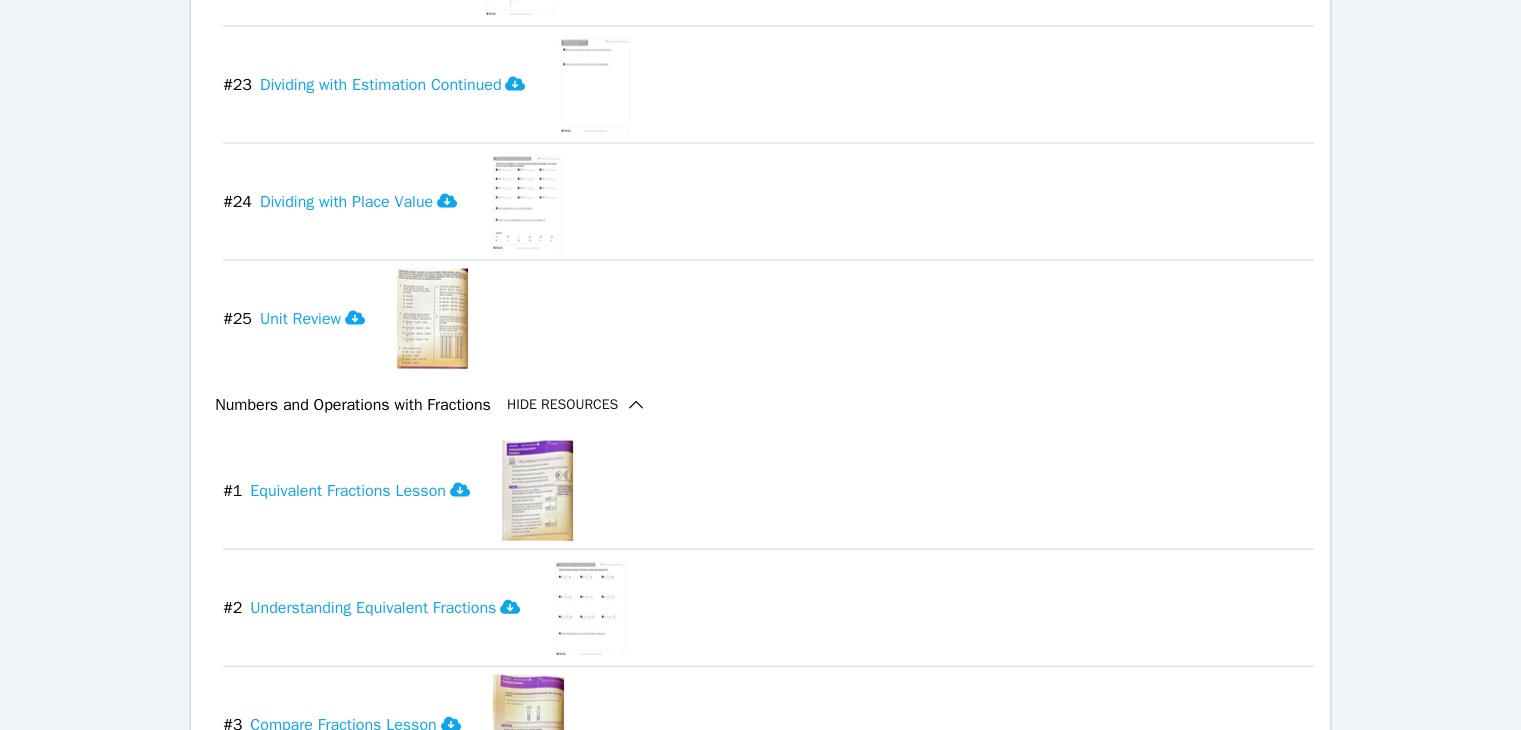 click 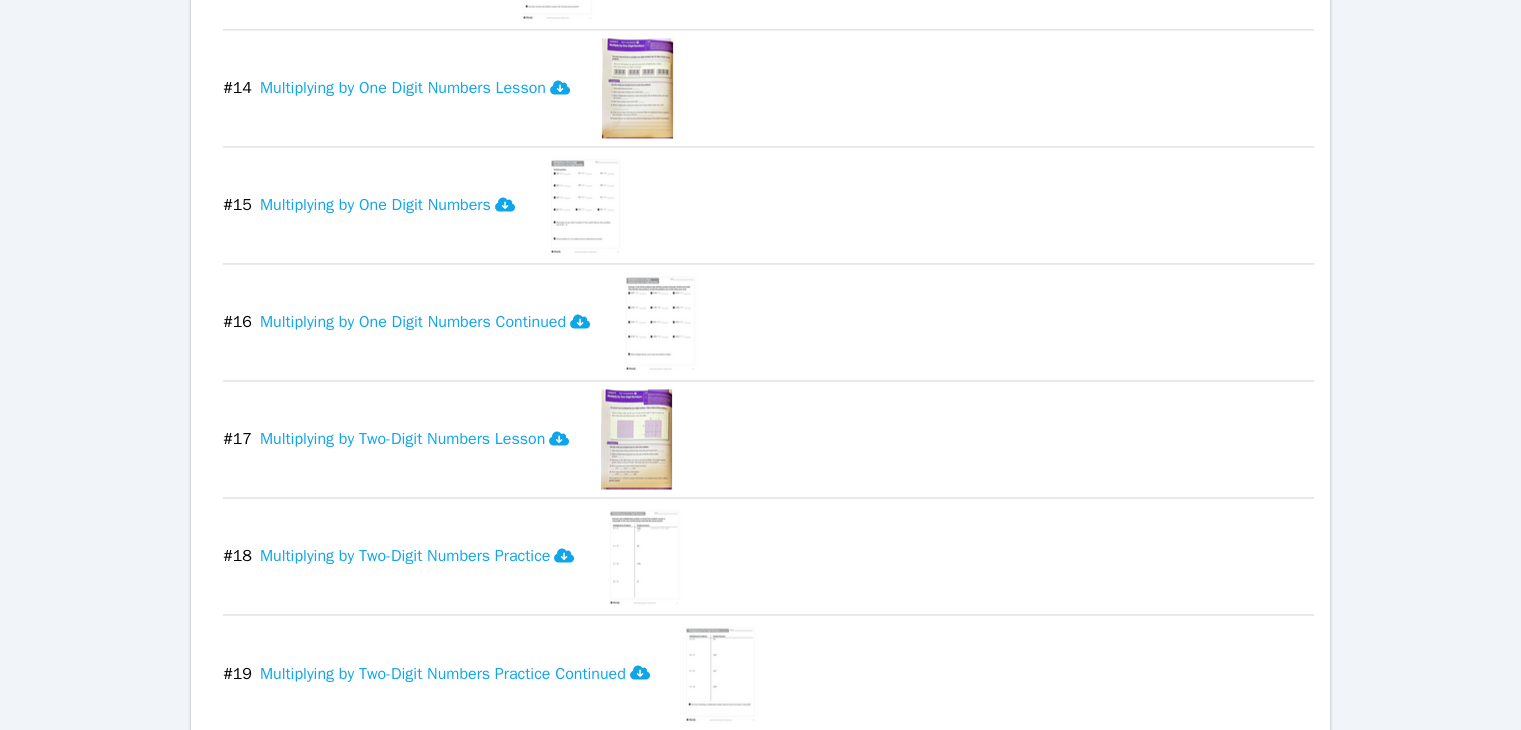 scroll, scrollTop: 3092, scrollLeft: 0, axis: vertical 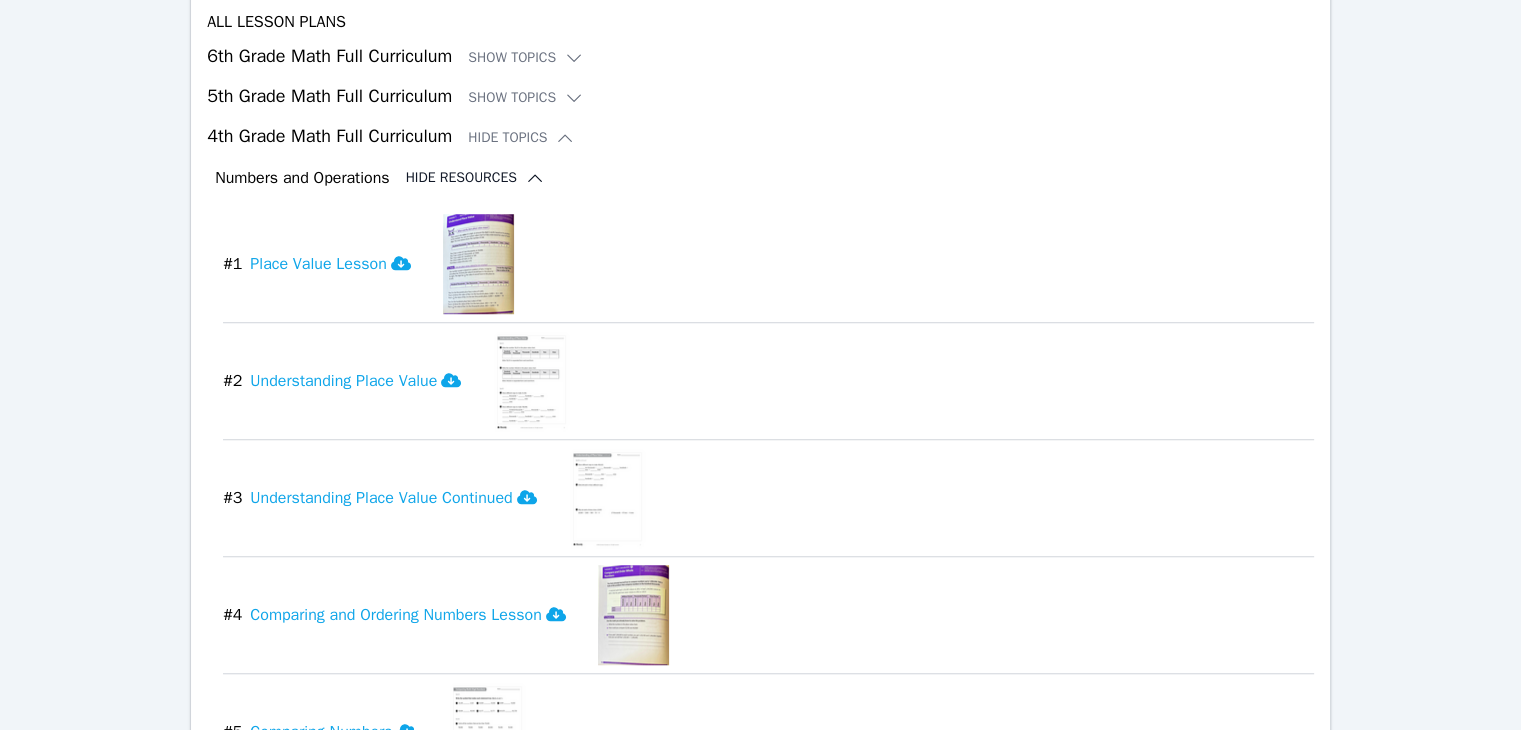 click on "Hide Resources" at bounding box center (475, 178) 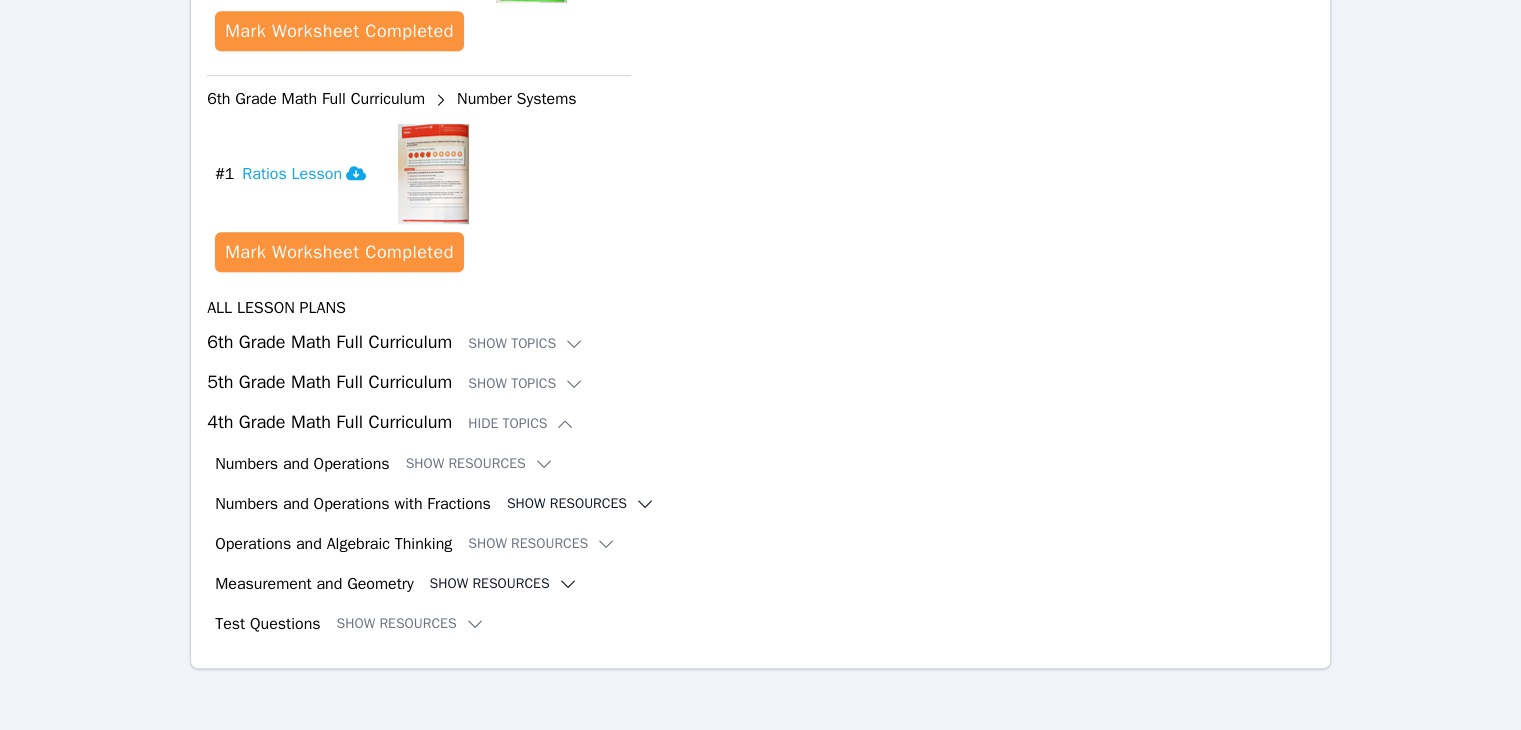 click on "Show Resources" at bounding box center (504, 584) 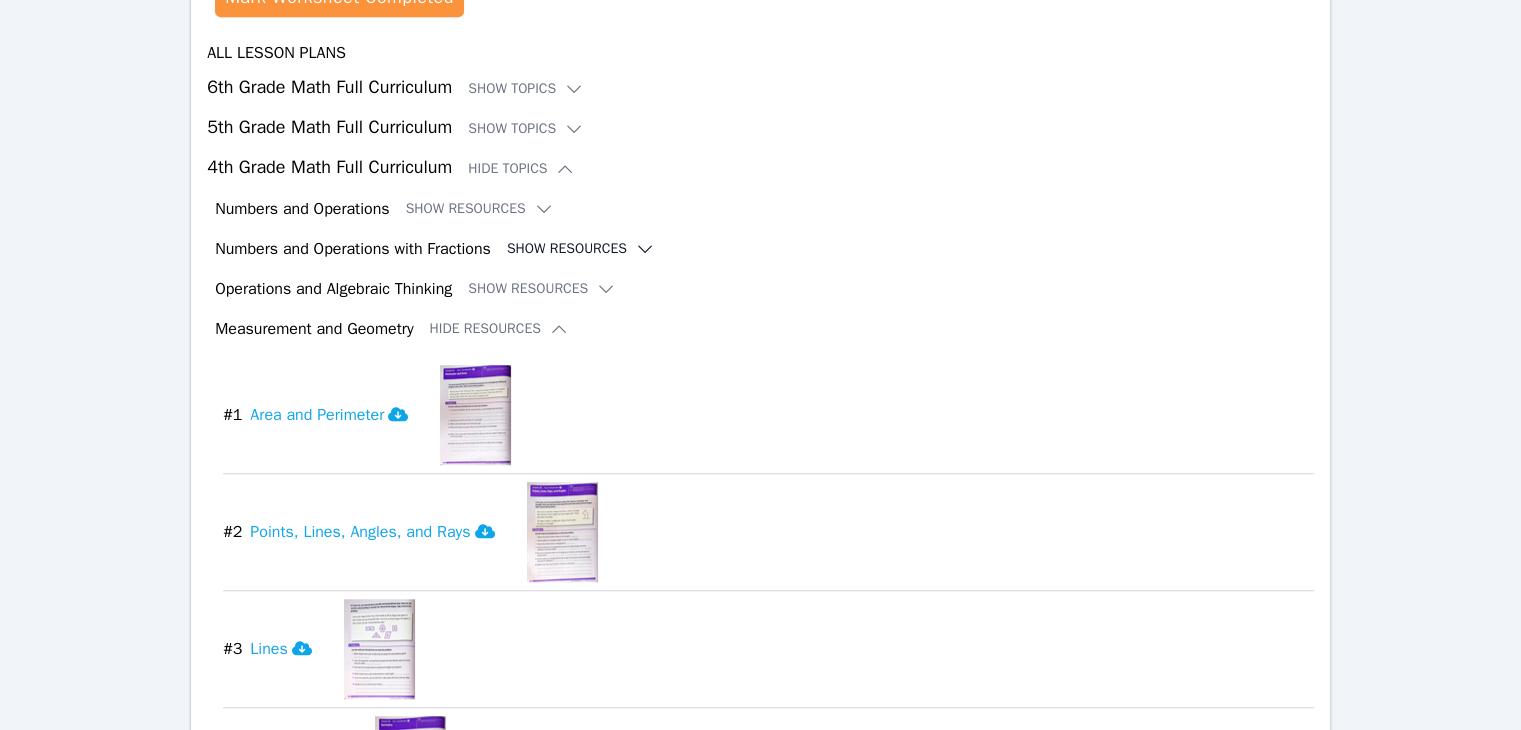 scroll, scrollTop: 1156, scrollLeft: 0, axis: vertical 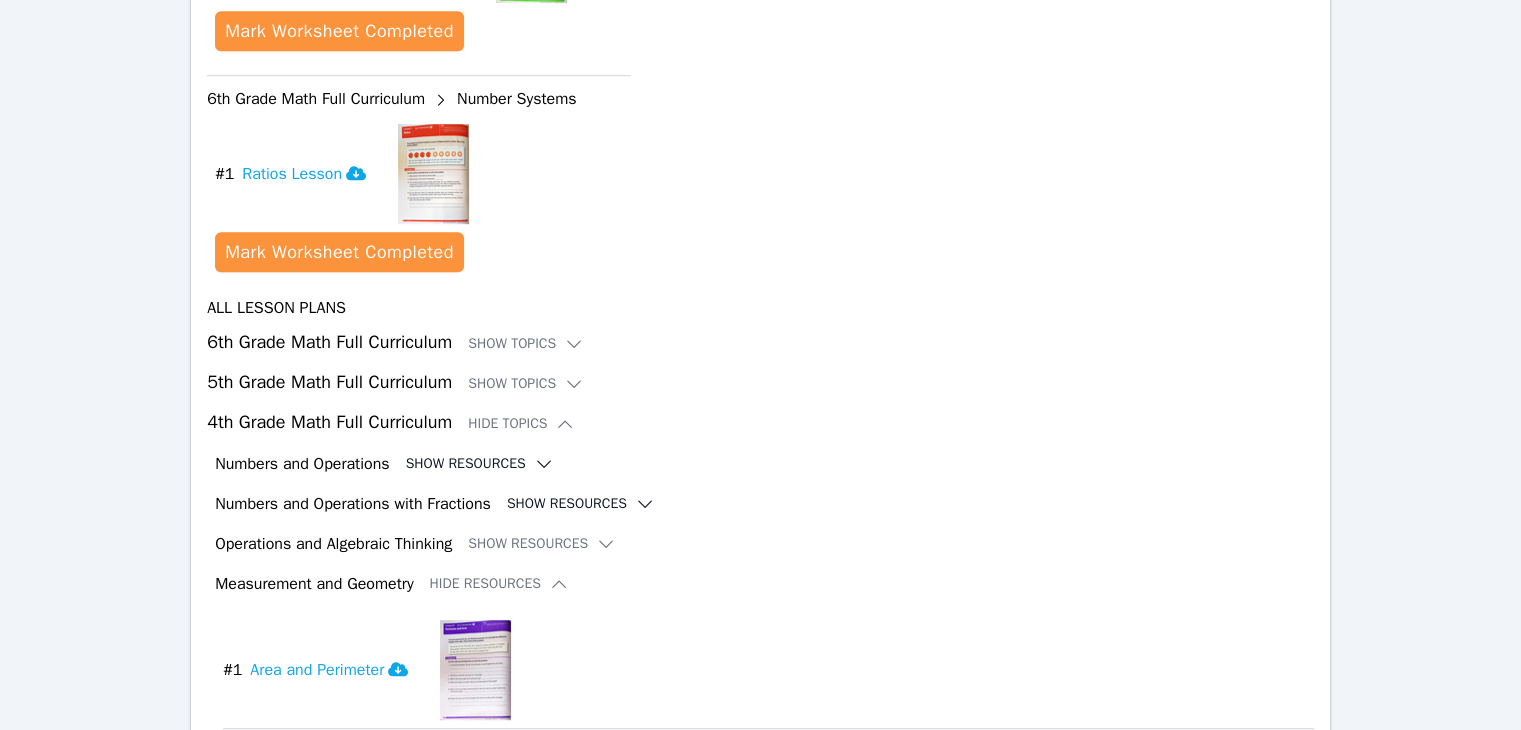 click on "Show Resources" at bounding box center [480, 464] 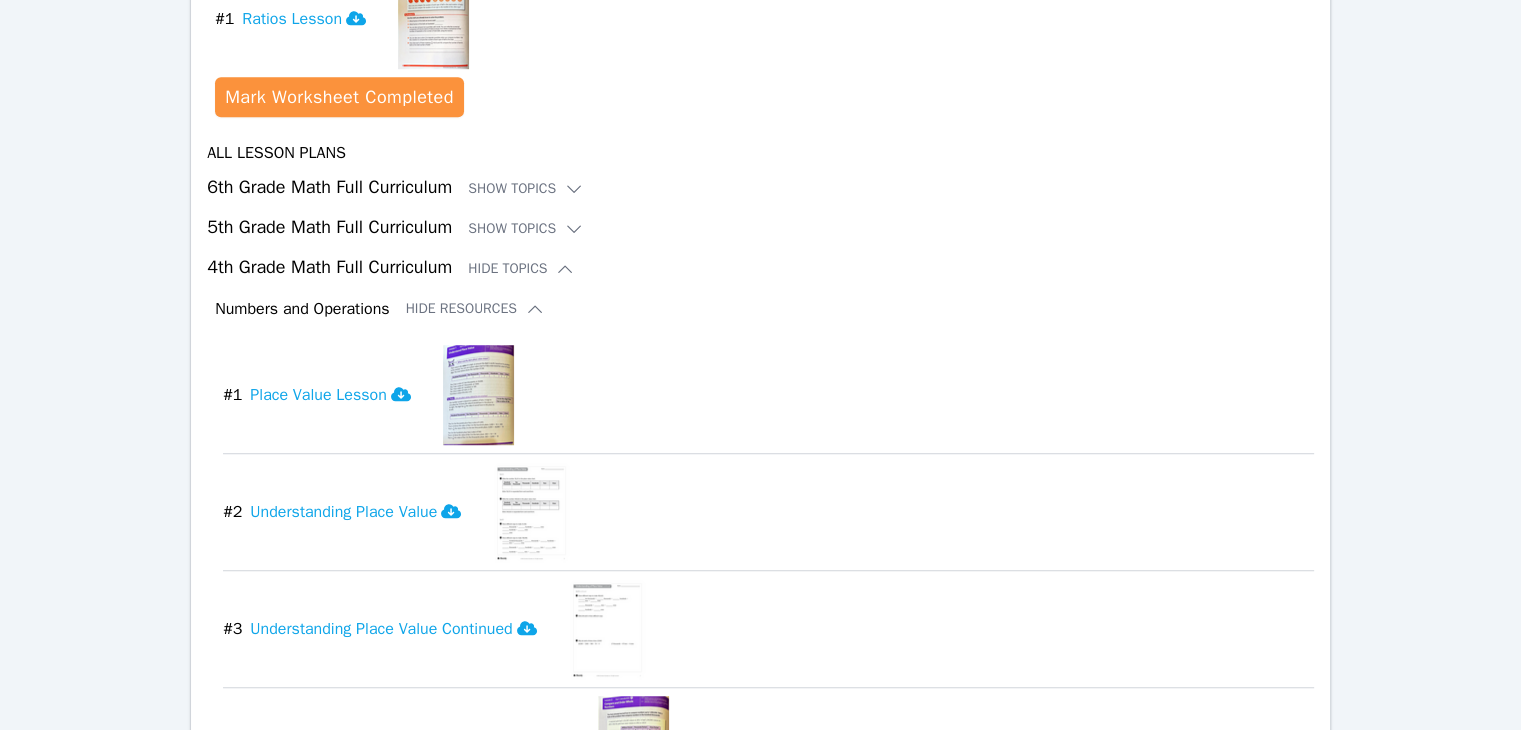 scroll, scrollTop: 1356, scrollLeft: 0, axis: vertical 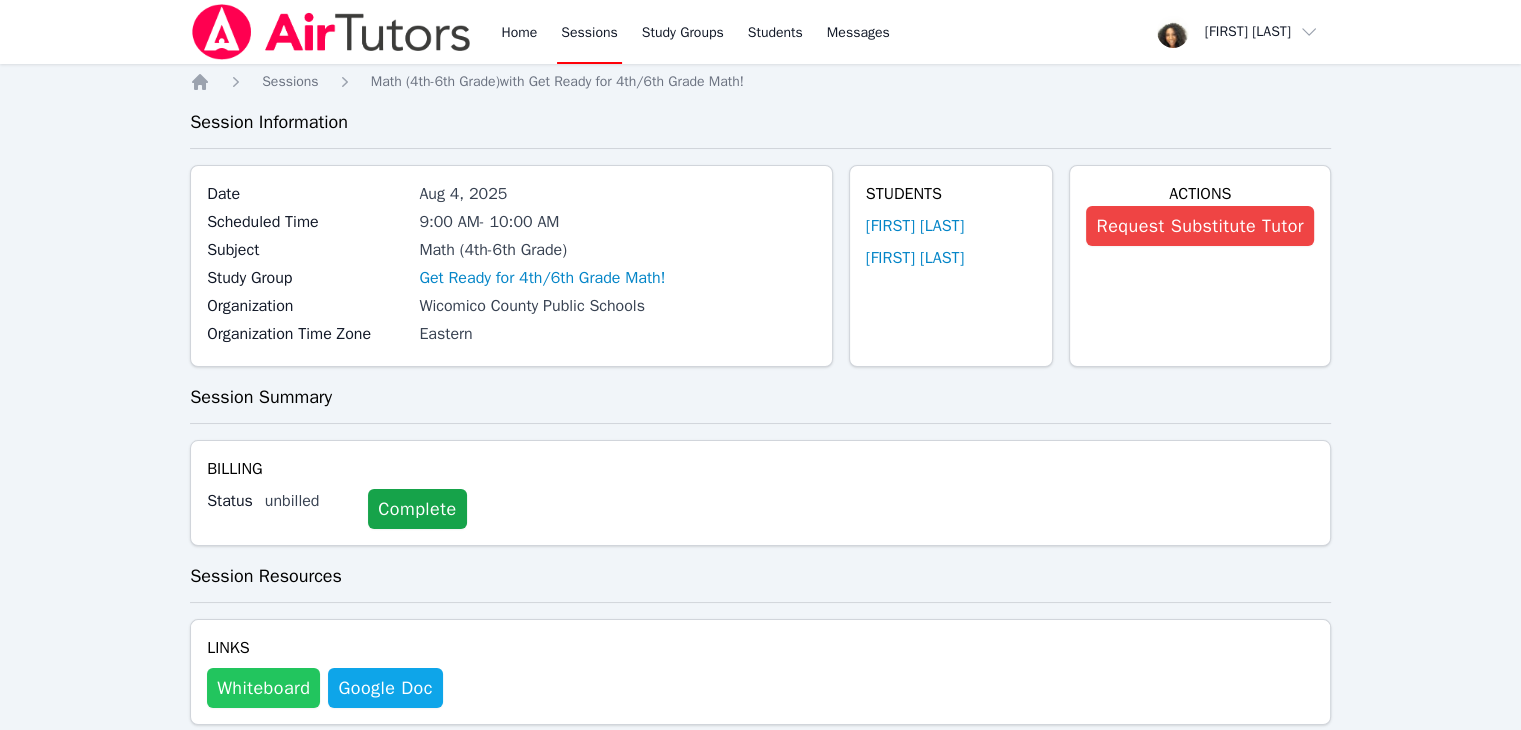 click on "Whiteboard" at bounding box center [263, 688] 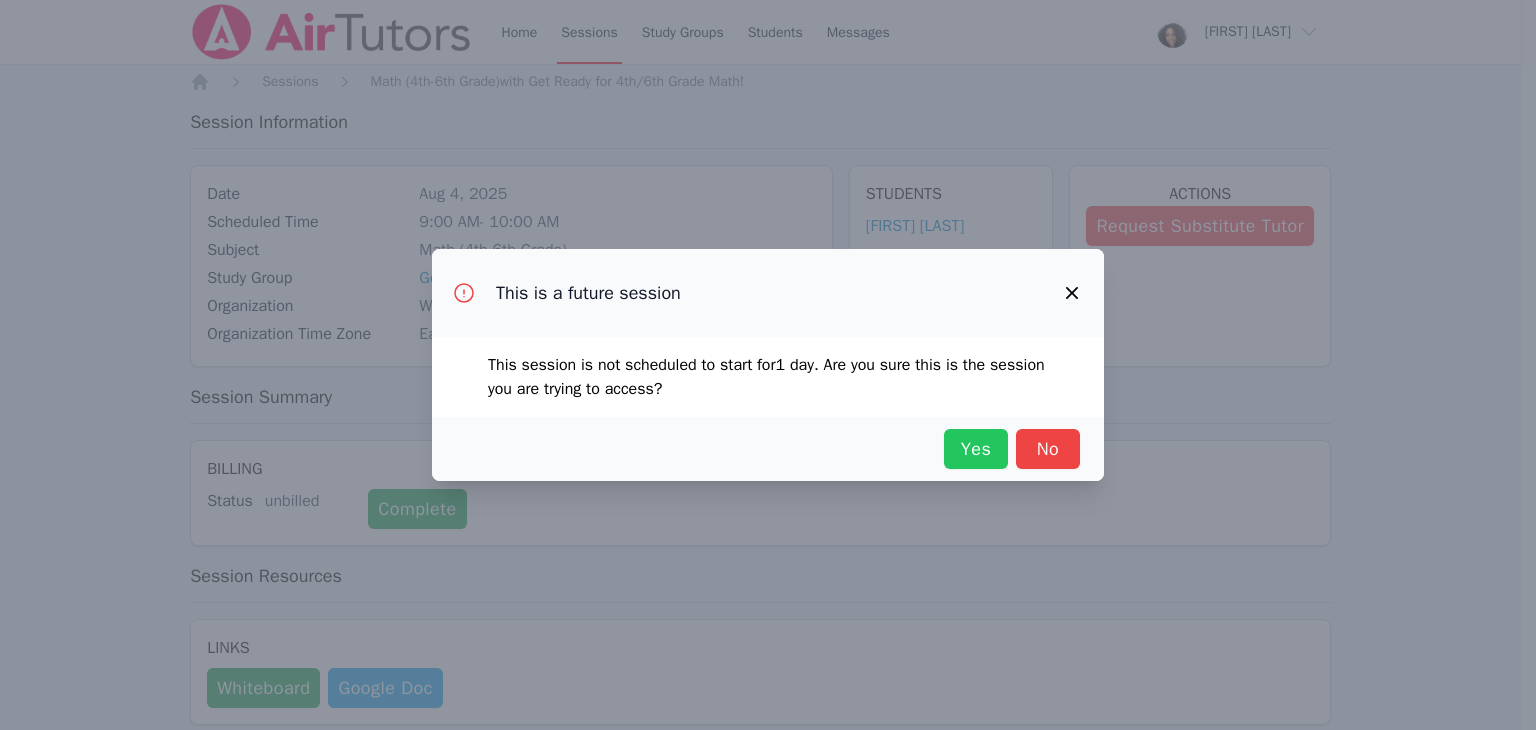 click on "Yes" at bounding box center [976, 449] 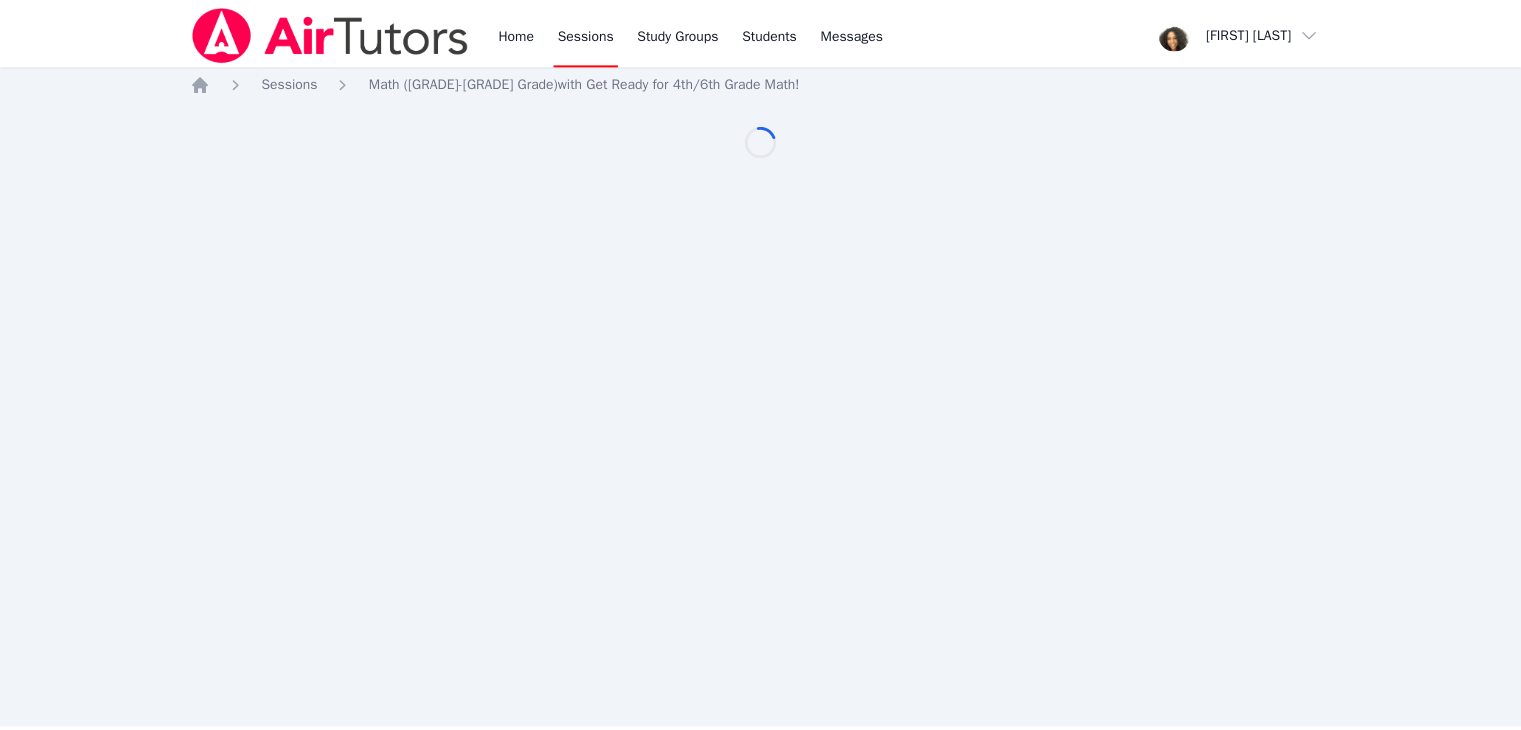 scroll, scrollTop: 0, scrollLeft: 0, axis: both 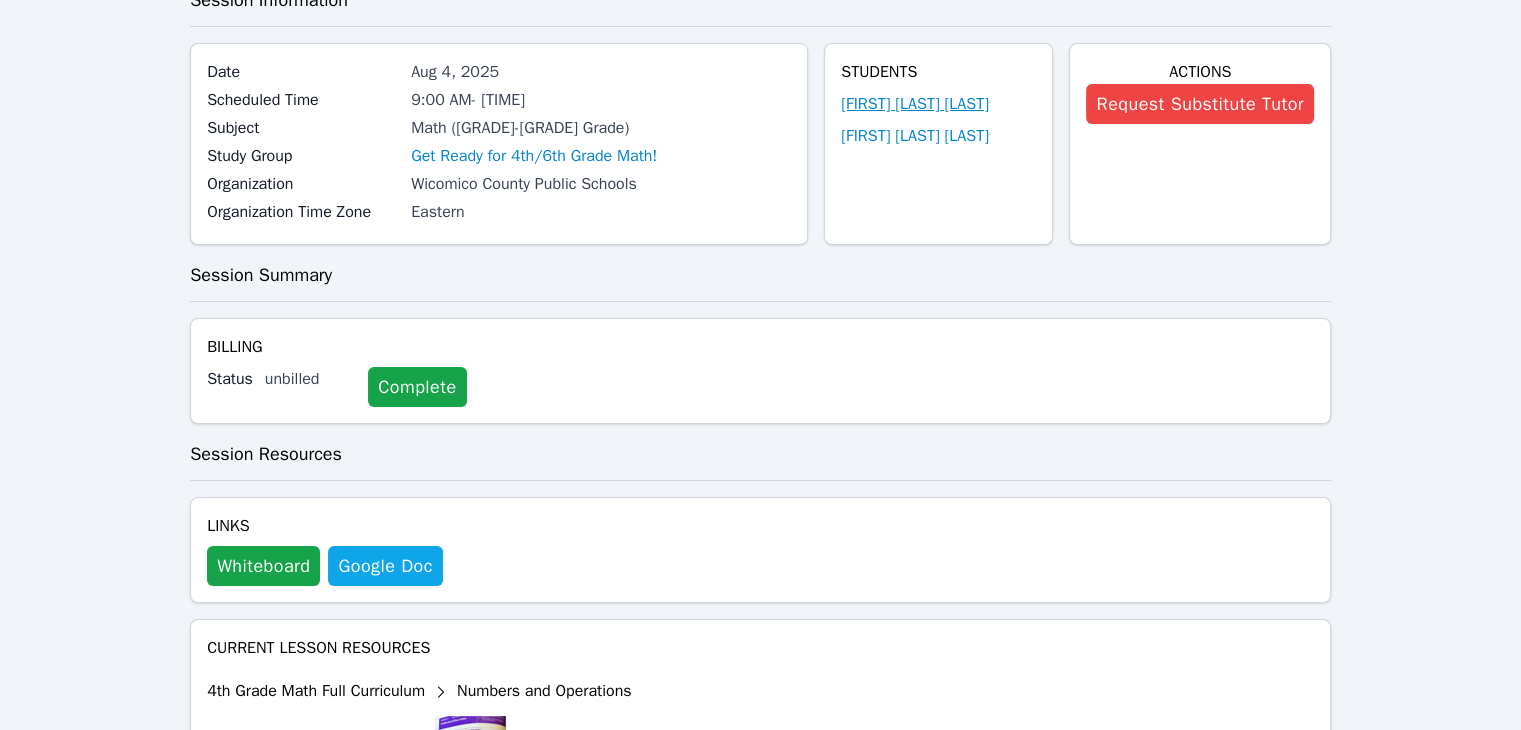 click on "[FIRST] [LAST]" at bounding box center (915, 104) 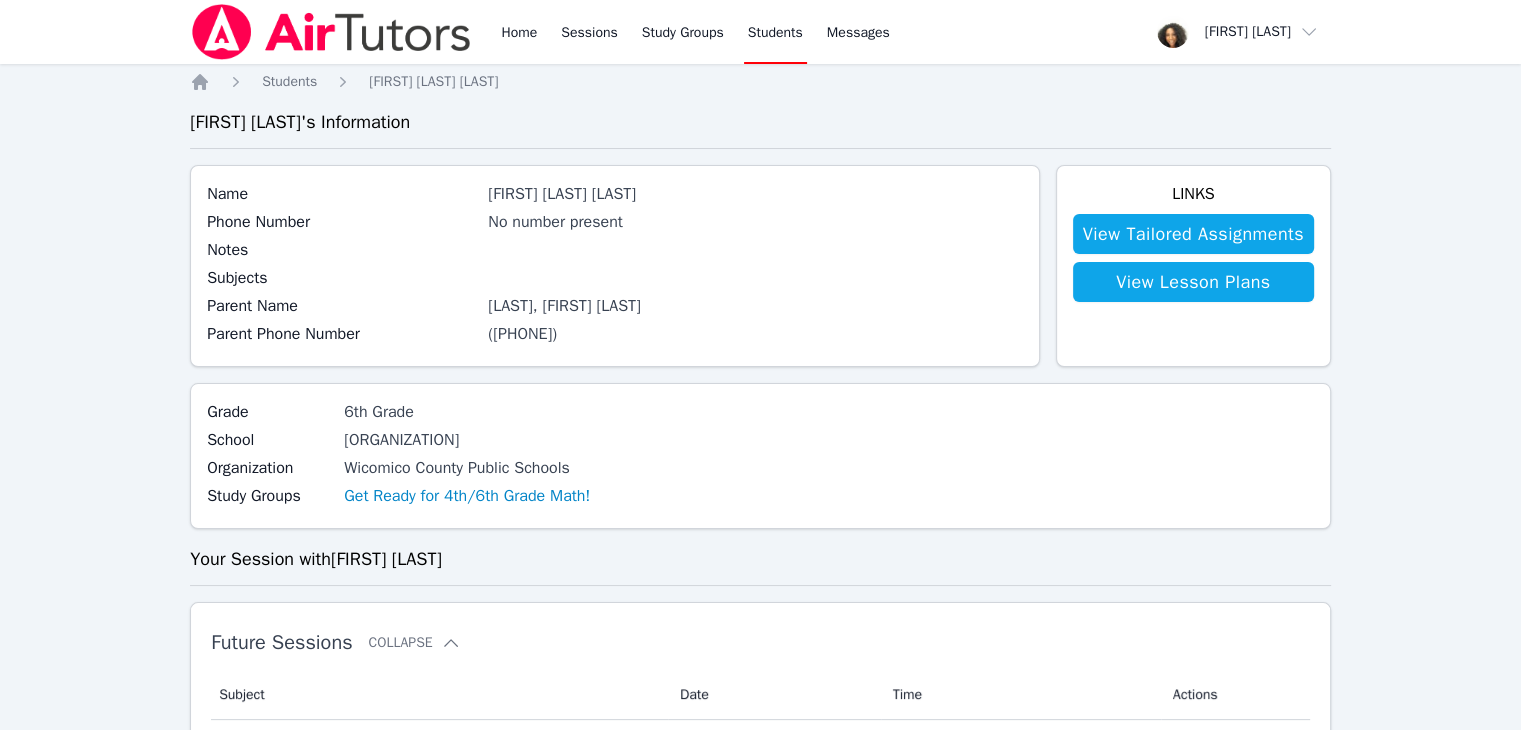 scroll, scrollTop: 122, scrollLeft: 0, axis: vertical 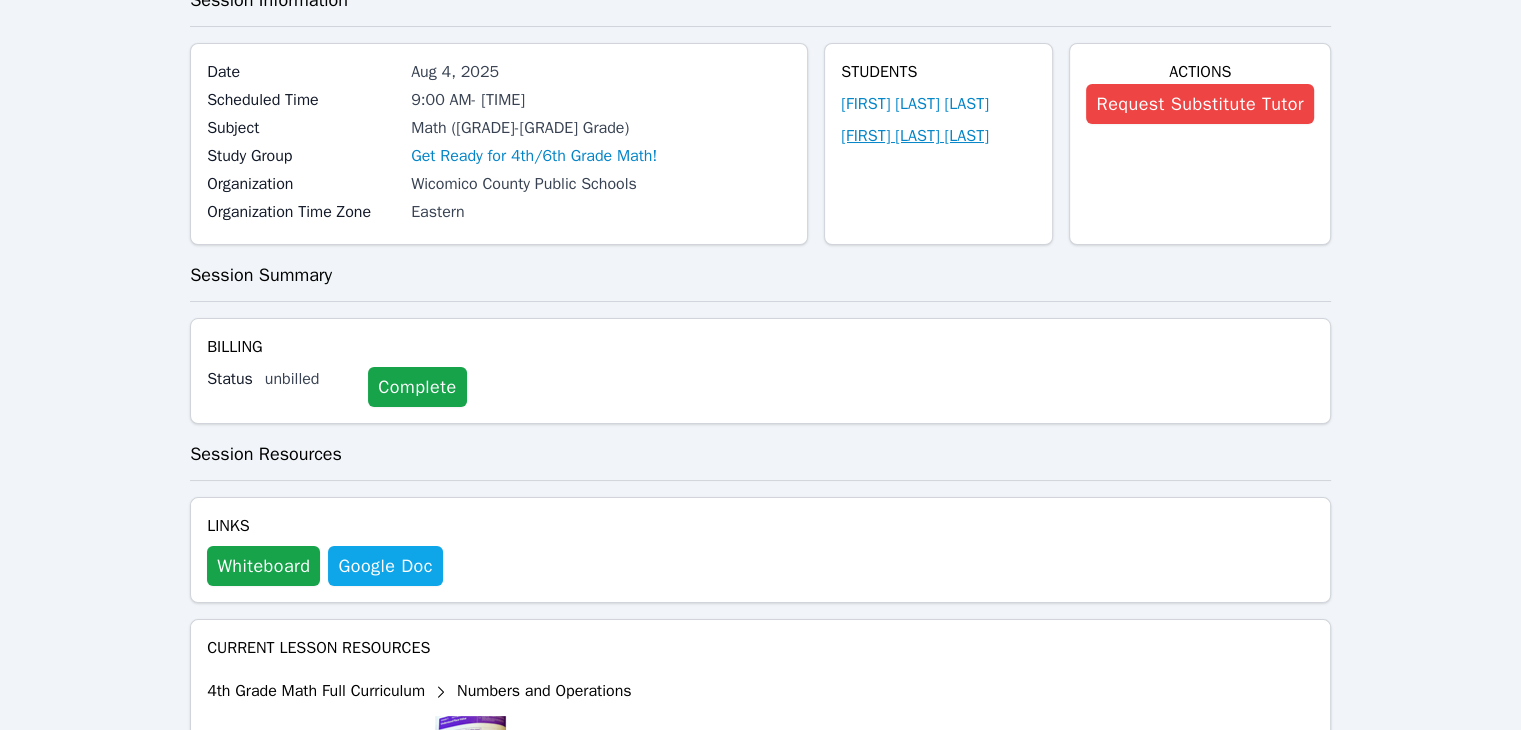 click on "[FIRST] [LAST]" at bounding box center [915, 136] 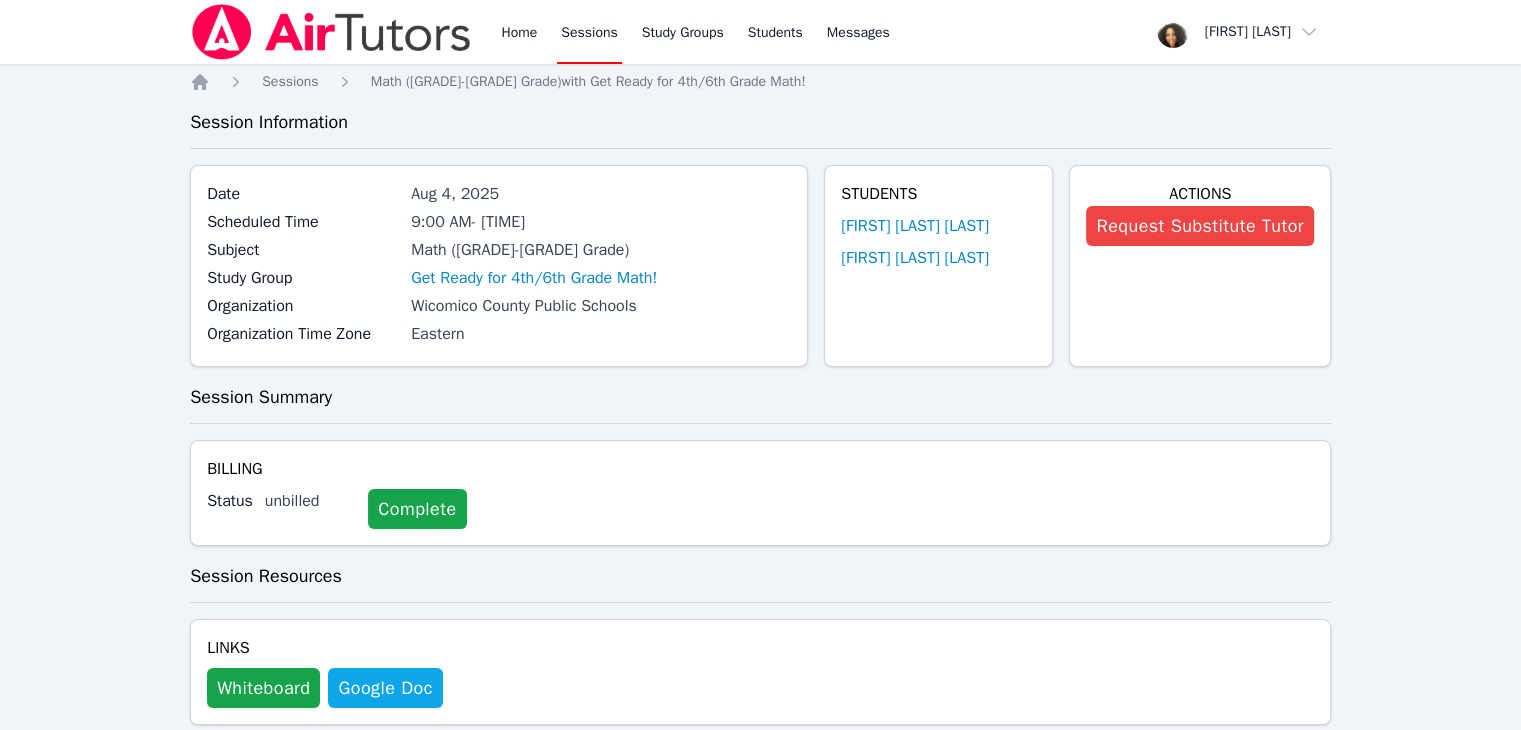 scroll, scrollTop: 122, scrollLeft: 0, axis: vertical 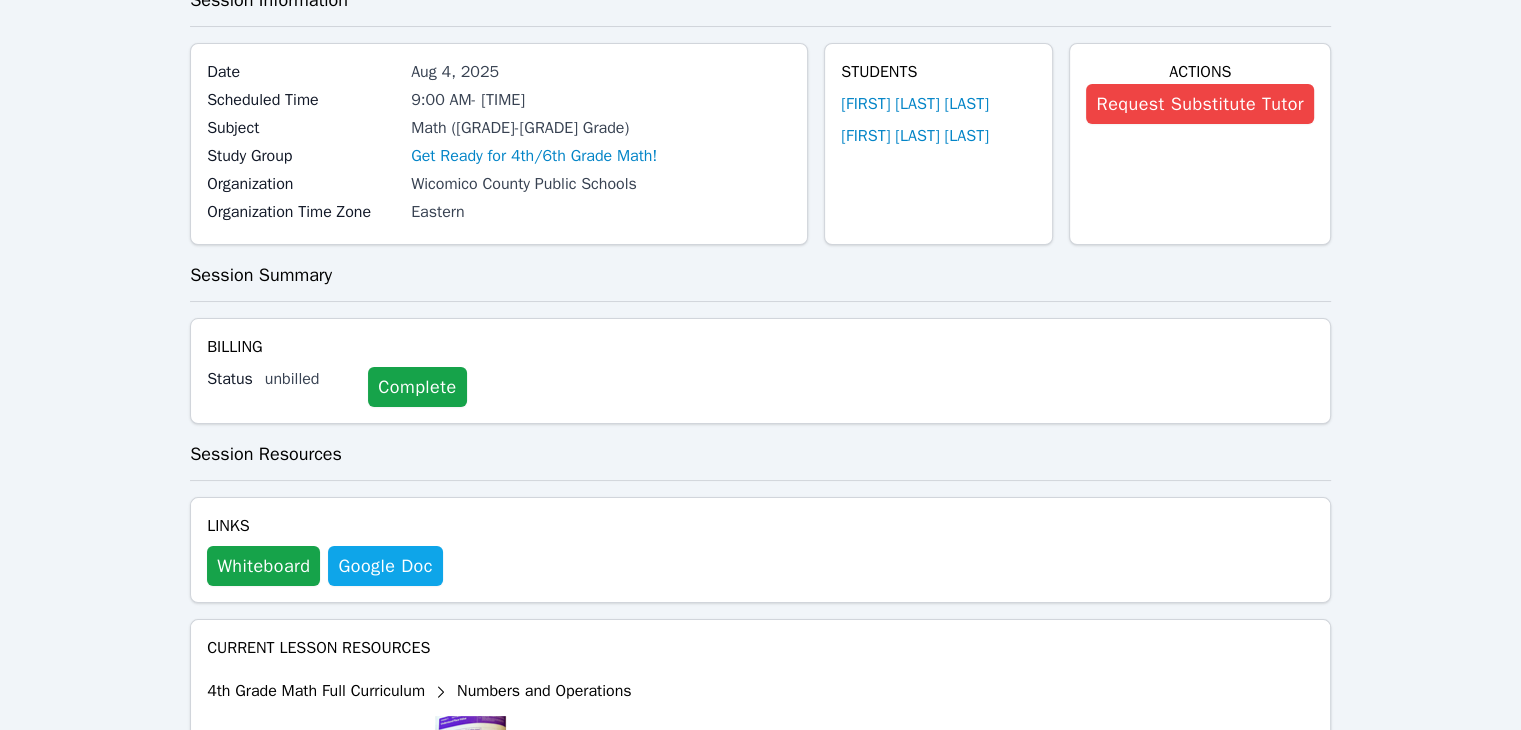 click on "Home Sessions Study Groups Students Messages Open user menu Michelle Dupin Open main menu Home Sessions Math (4th-6th Grade)  with   Get Ready for 4th/6th Grade Math! Session Information Date Aug 4, 2025 Scheduled Time 9:00 AM  -   10:00 AM Subject Math (4th-6th Grade) Study Group Get Ready for 4th/6th Grade Math!   Organization Wicomico County Public Schools Organization Time Zone Eastern Students Jean Wildensky Tuny Marie Wilnaida Tuny Actions Request Substitute Tutor Session Summary Billing Status unbilled Complete Session Resources Links Whiteboard Hidden Google Doc Current Lesson Resources 4th Grade Math Full Curriculum Numbers and Operations download resource # 1 Place Value Lesson  Mark Worksheet Completed 5th Grade Math Full Curriculum Numbers and Operations download resource # 1 Decimal Place Value Lesson Mark Worksheet Completed 6th Grade Math Full Curriculum Number Systems download resource # 1 Ratios Lesson Mark Worksheet Completed All Lesson Plans 6th Grade Math Full Curriculum Show Topics" at bounding box center (760, 720) 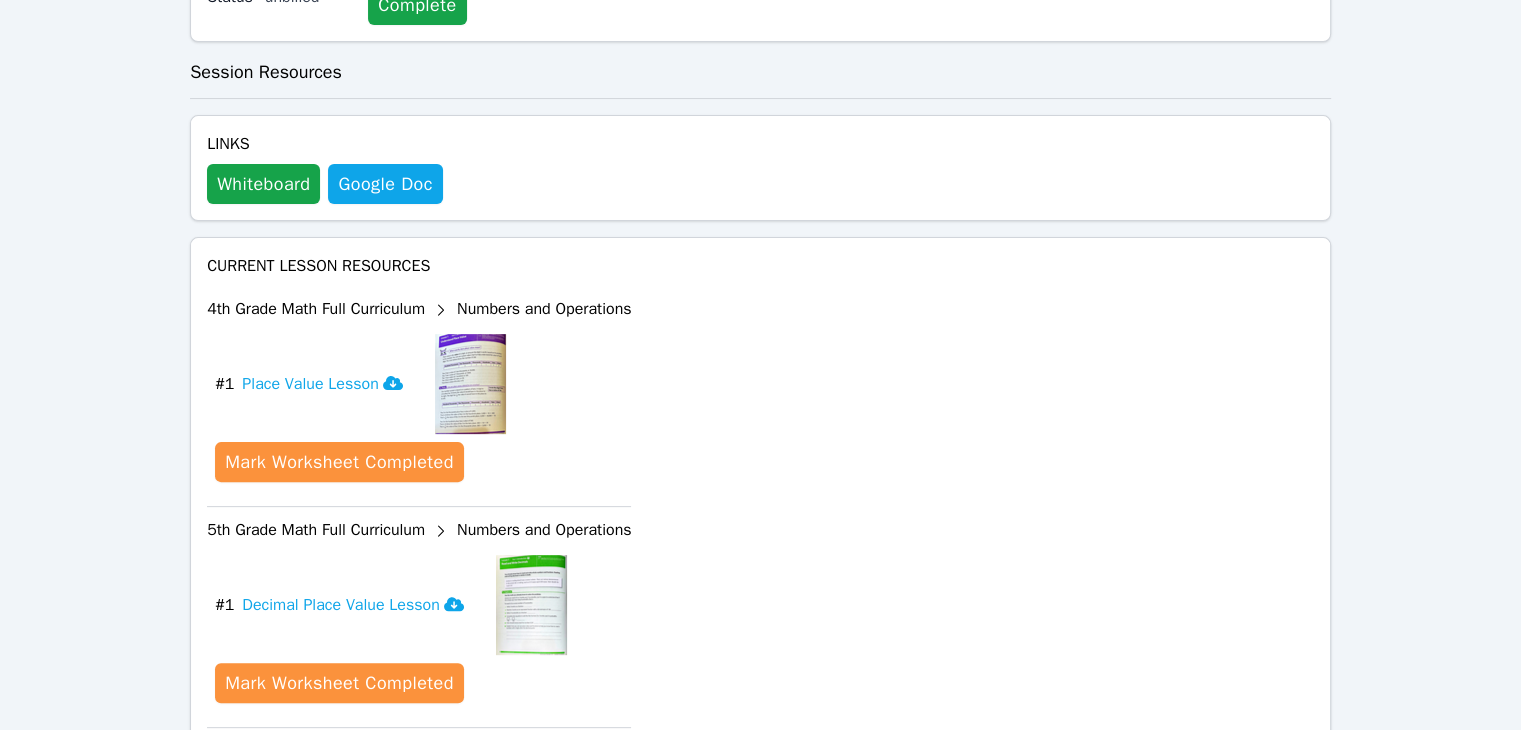 scroll, scrollTop: 528, scrollLeft: 0, axis: vertical 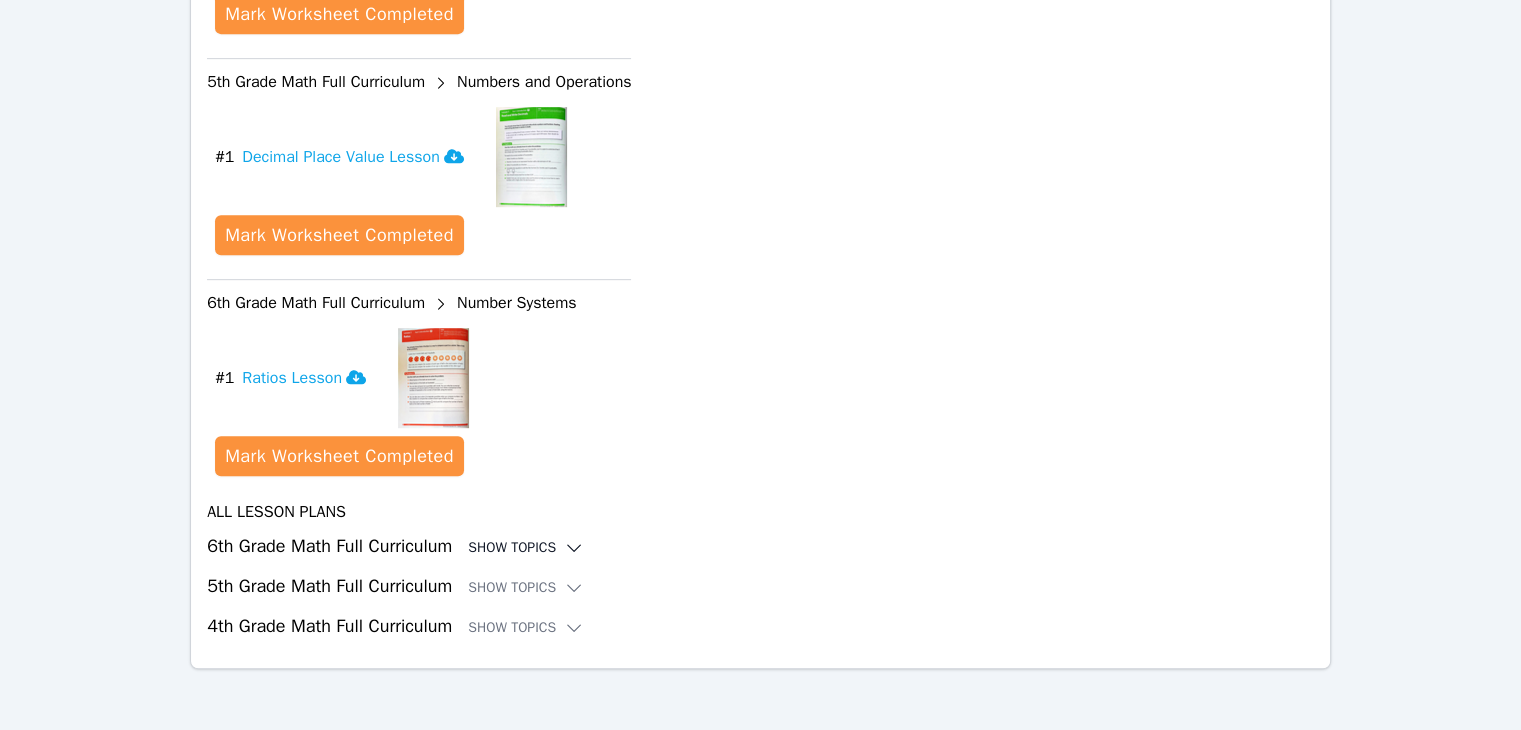 click on "Show Topics" at bounding box center (526, 548) 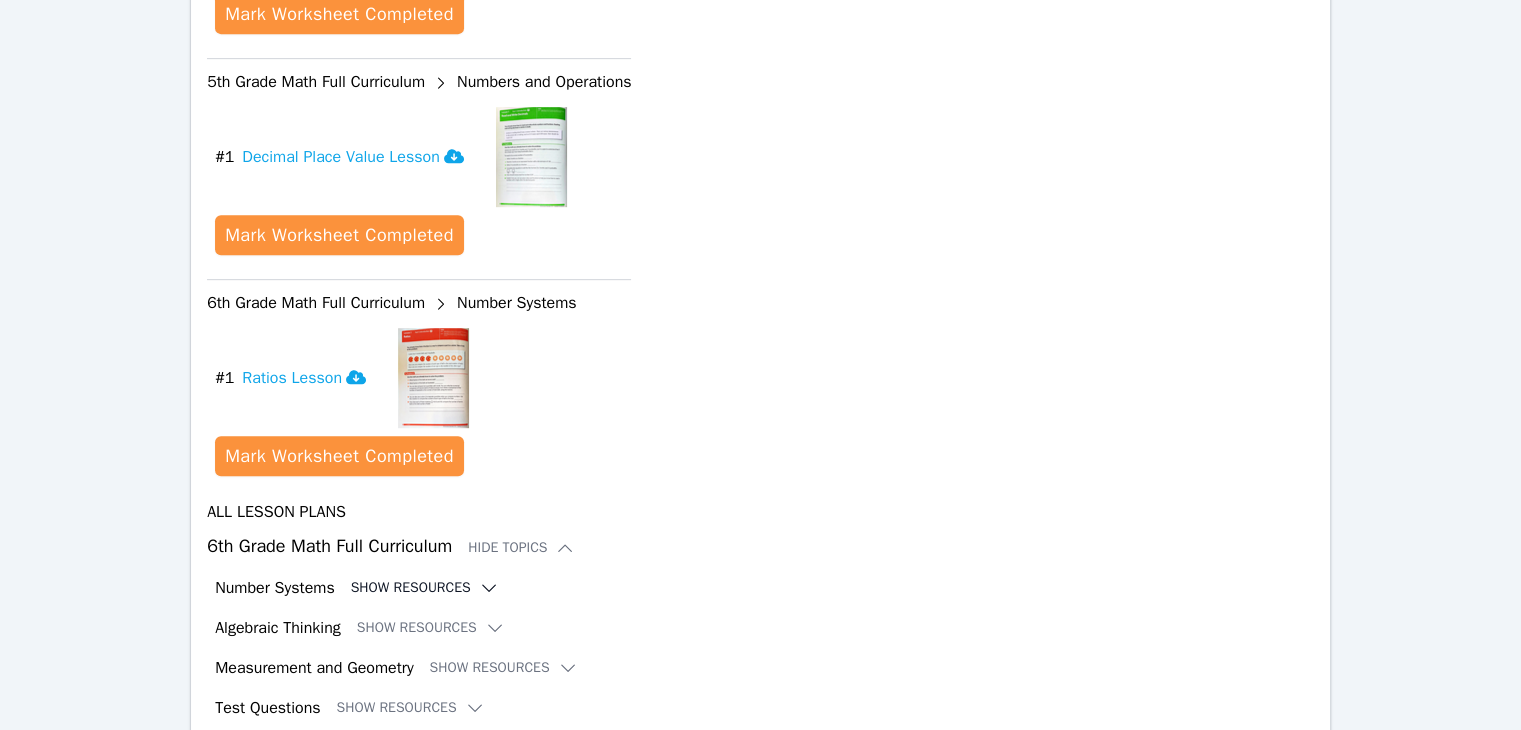 click 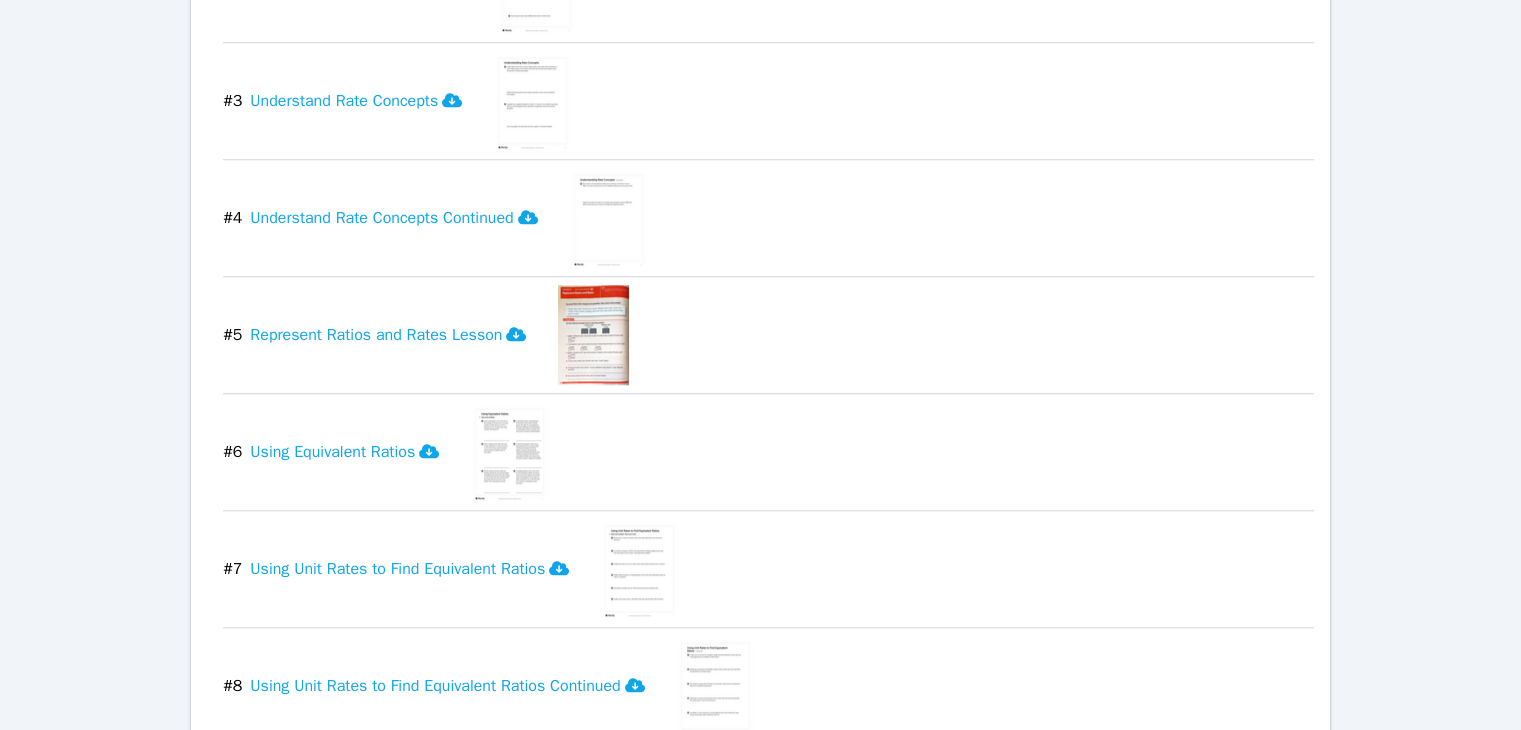 scroll, scrollTop: 1772, scrollLeft: 0, axis: vertical 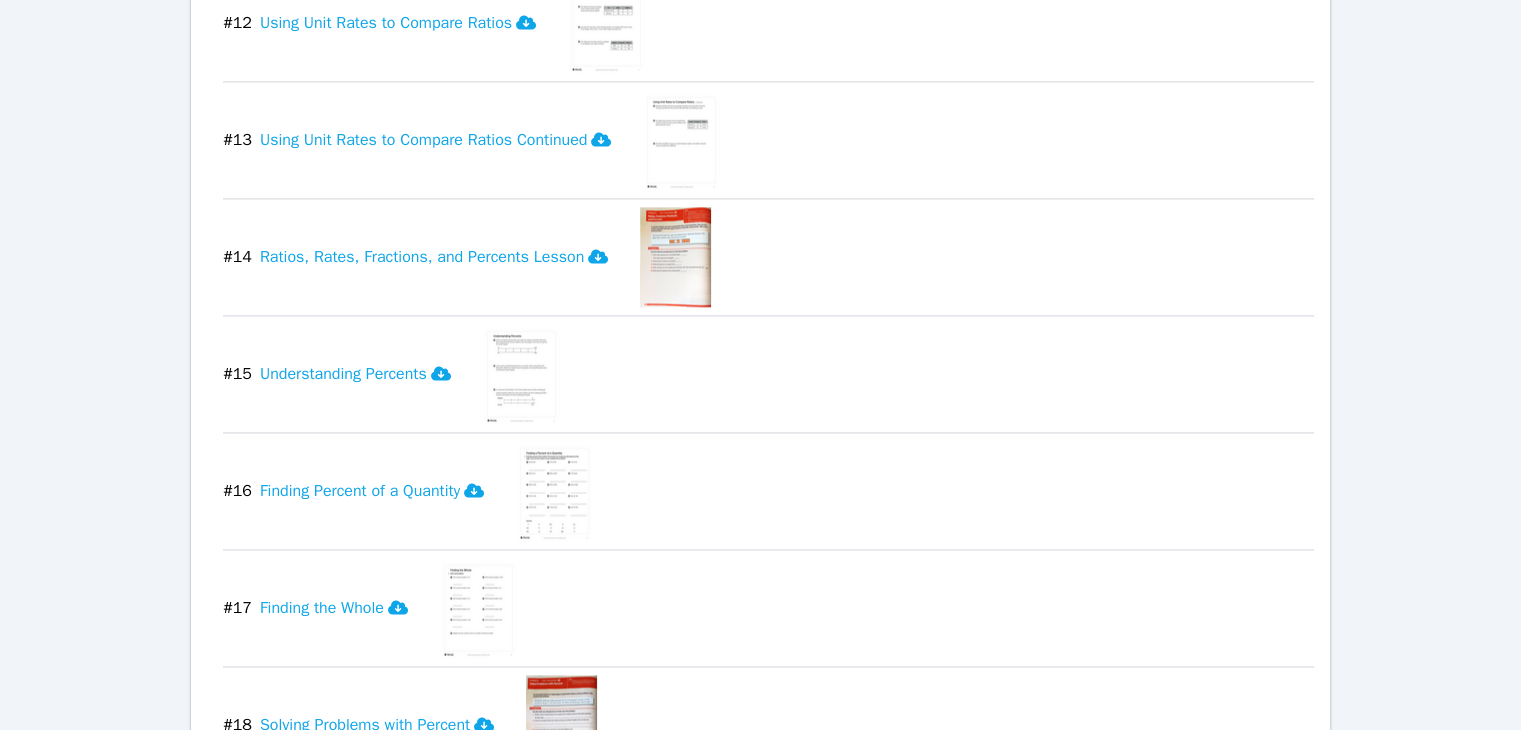 click at bounding box center (675, 257) 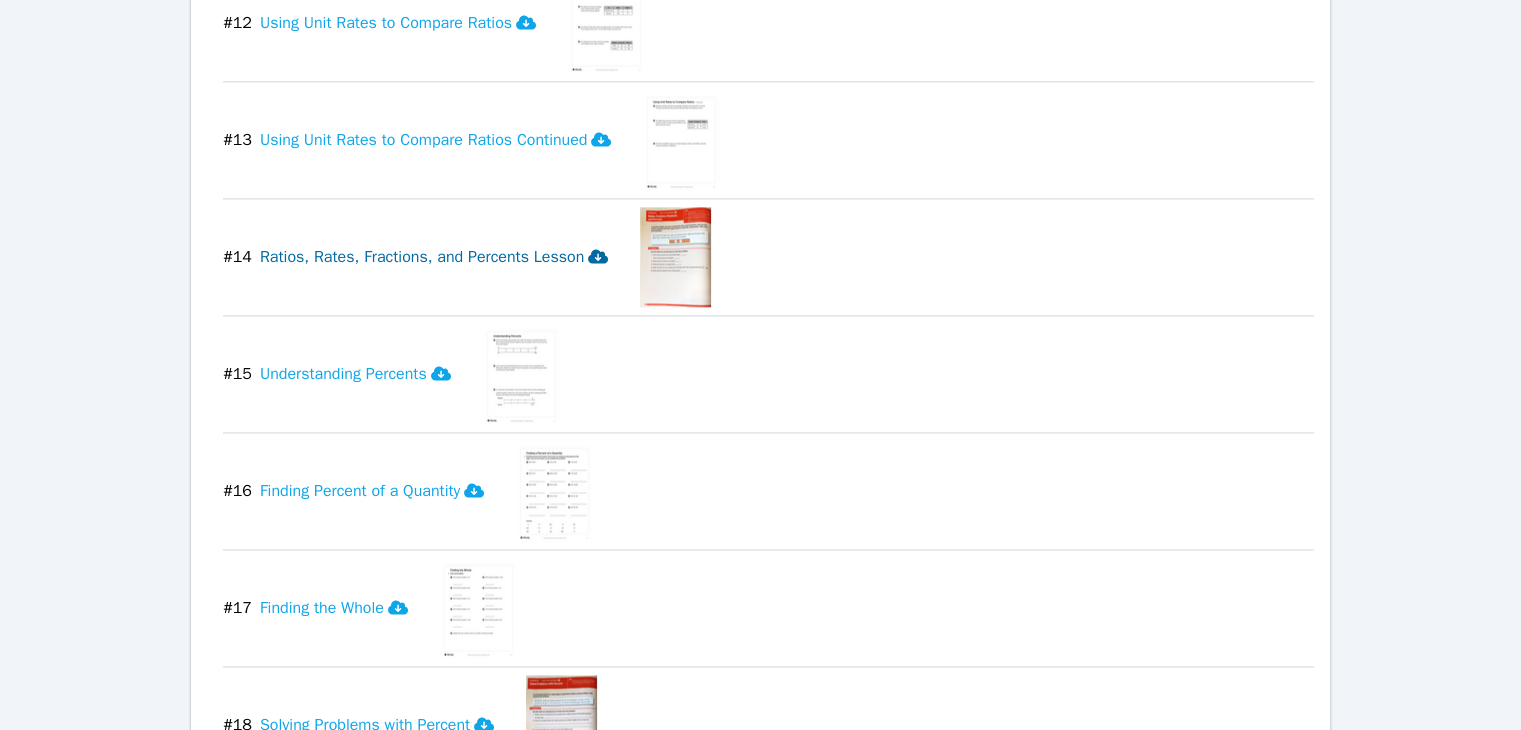 click 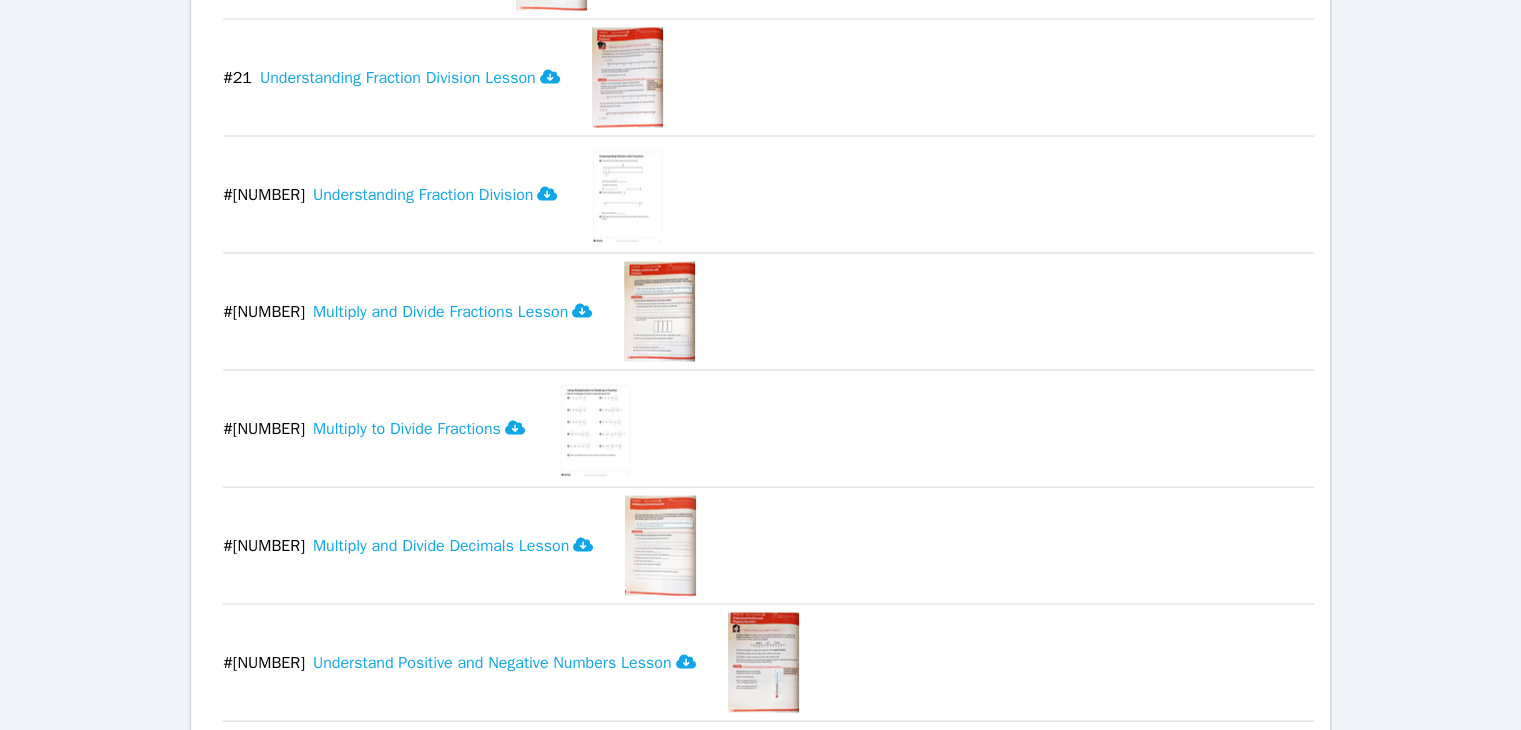 scroll, scrollTop: 3924, scrollLeft: 0, axis: vertical 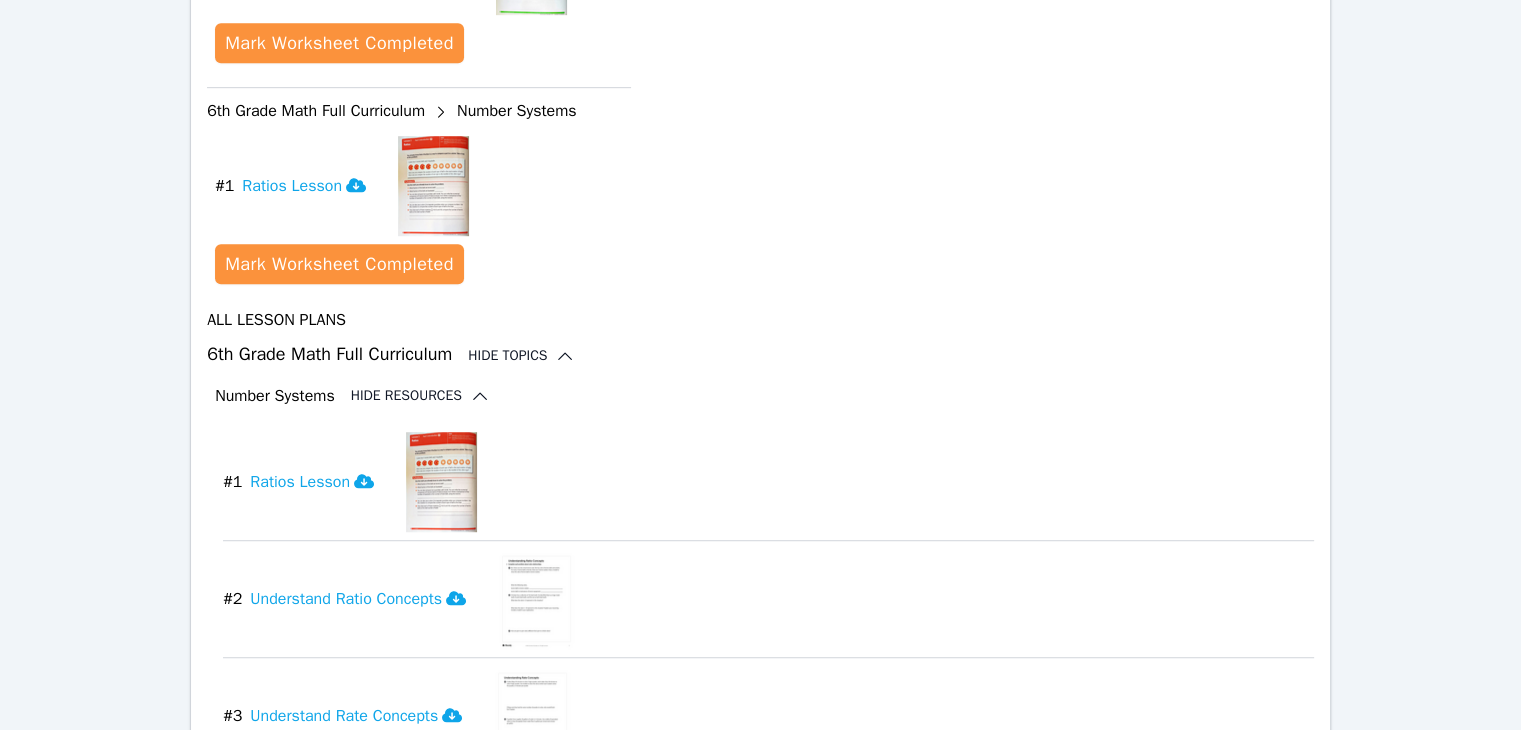 click 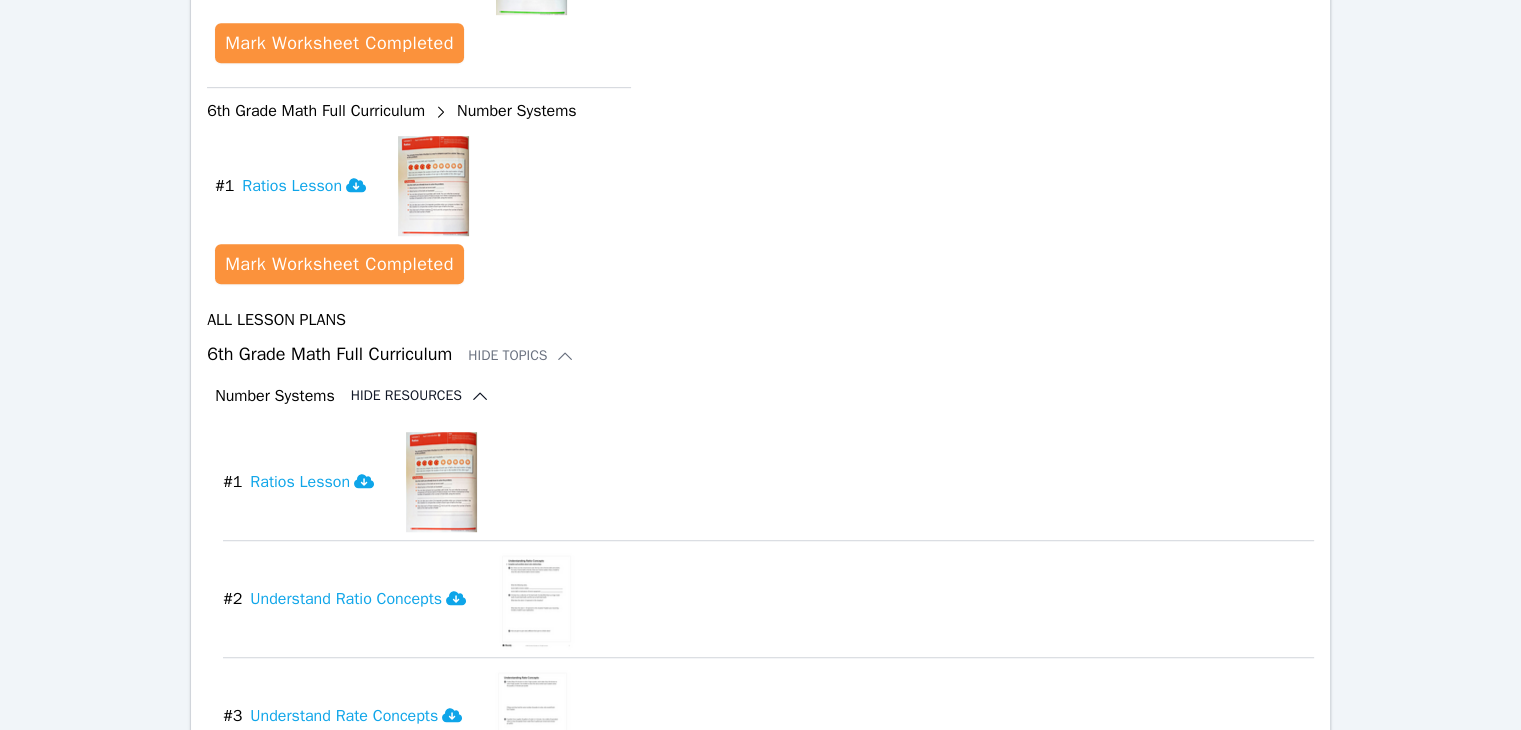 scroll, scrollTop: 952, scrollLeft: 0, axis: vertical 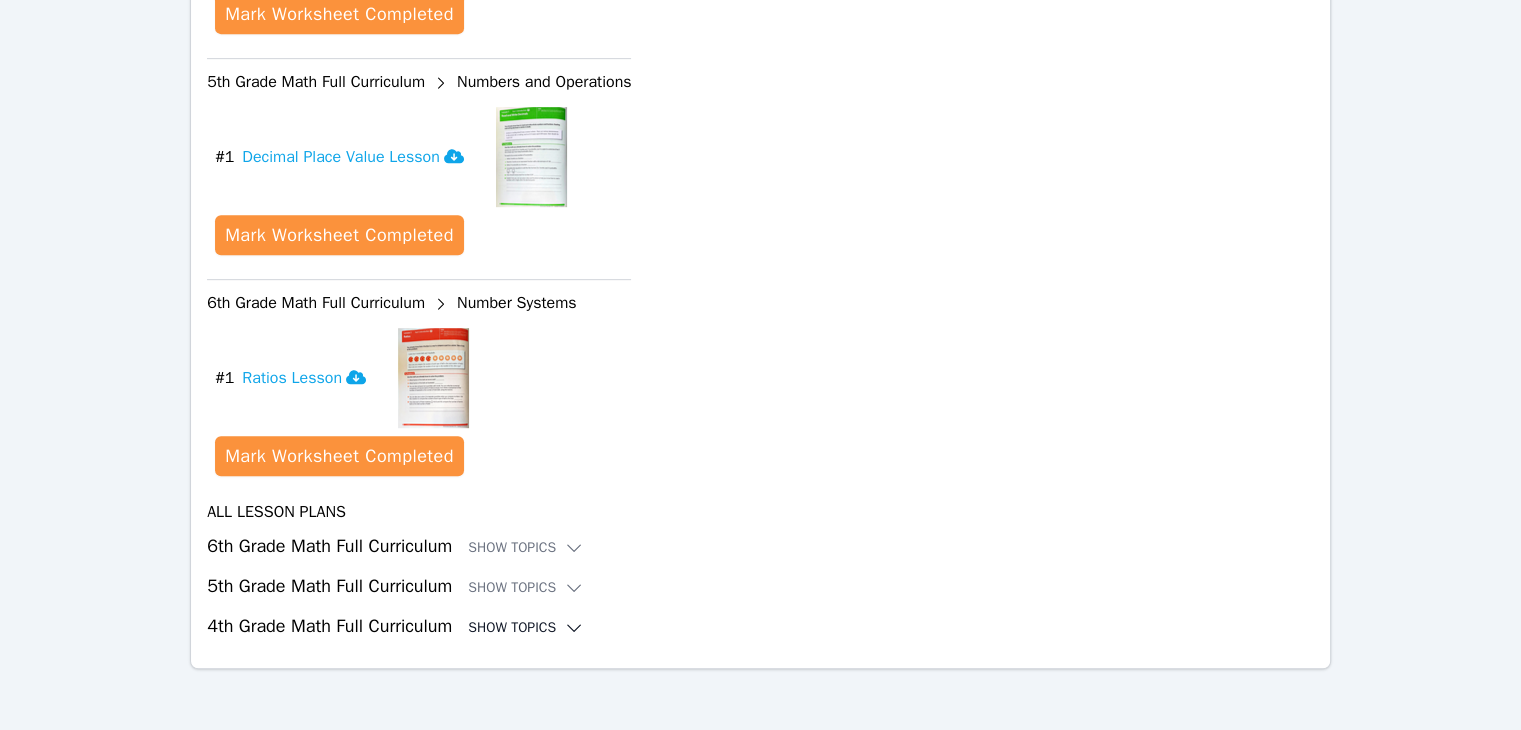 click on "Show Topics" at bounding box center [526, 628] 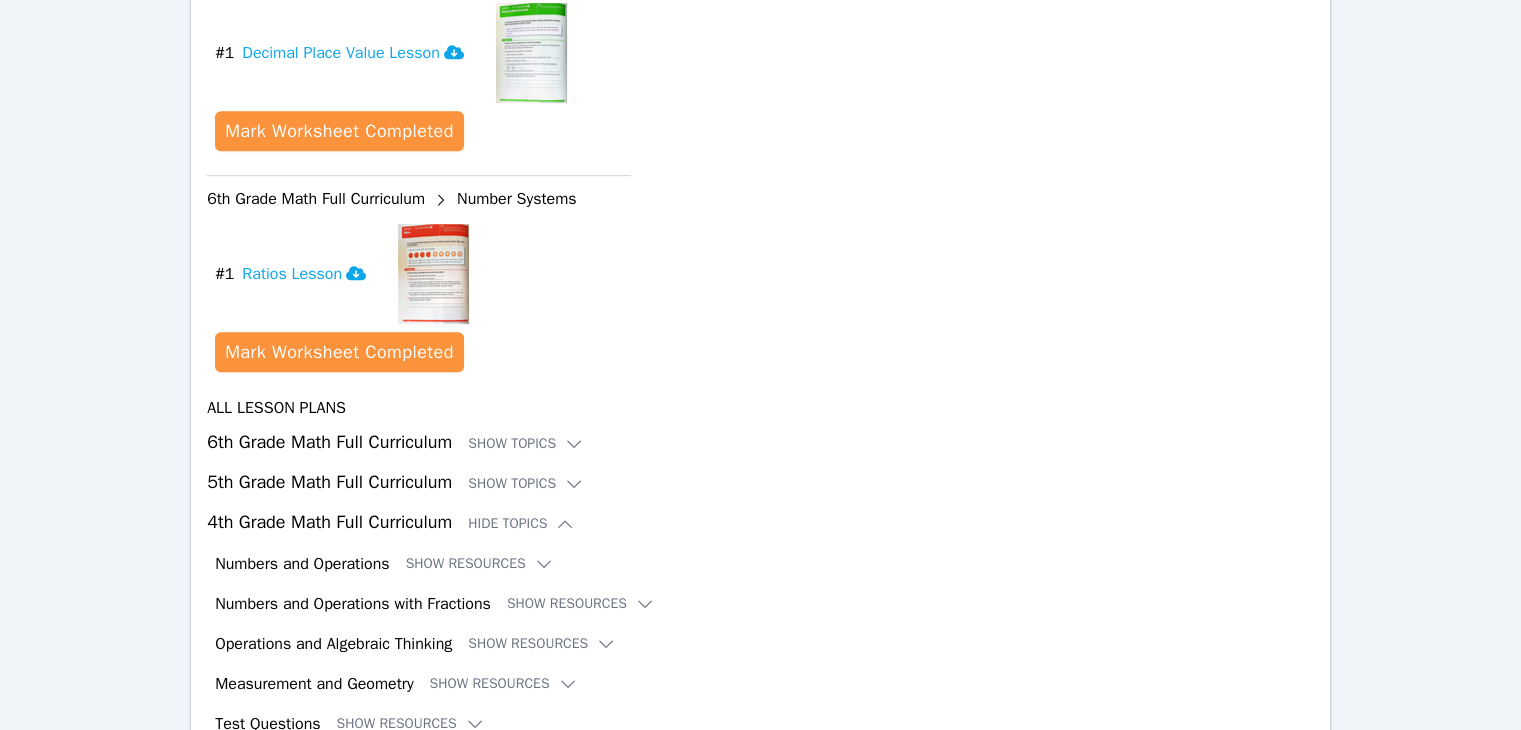scroll, scrollTop: 1156, scrollLeft: 0, axis: vertical 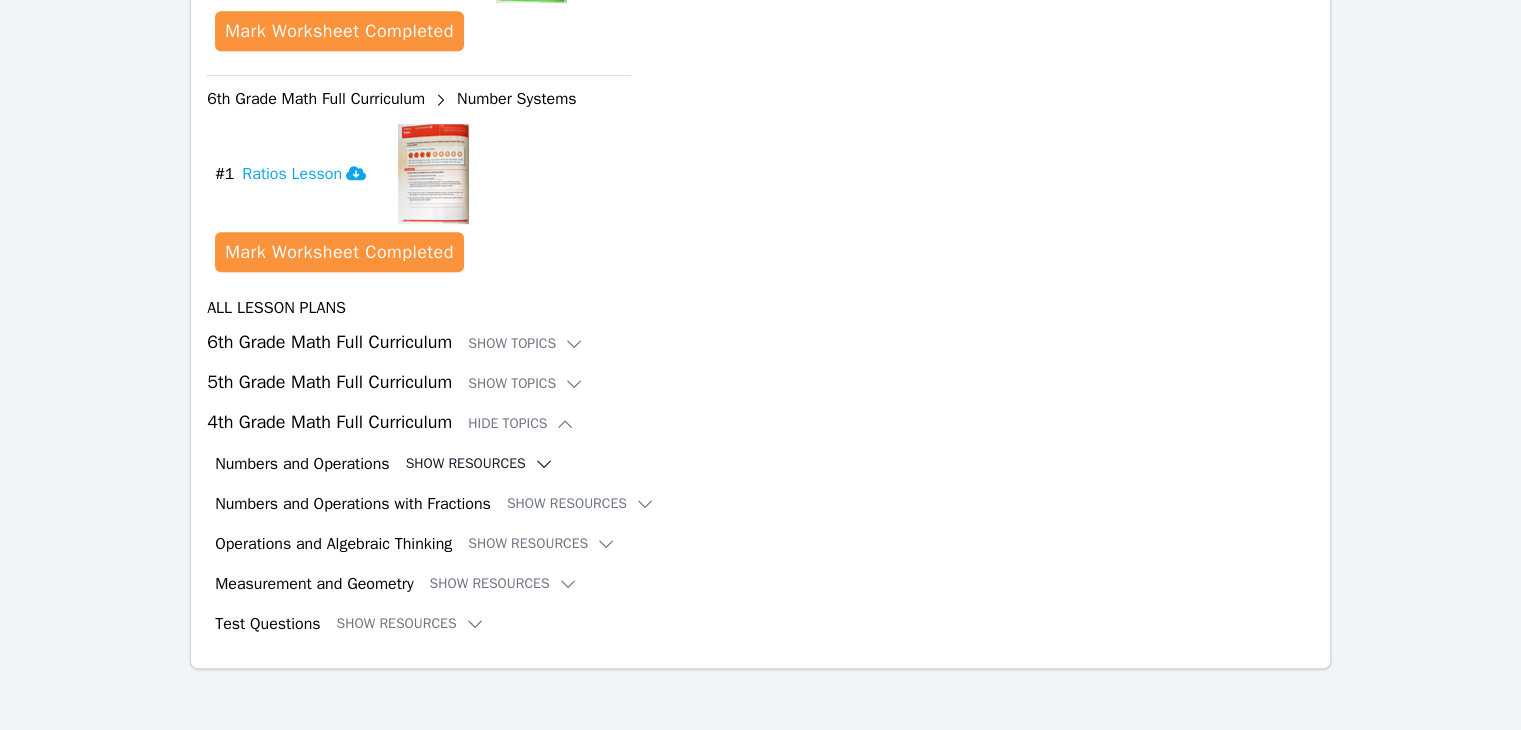 click 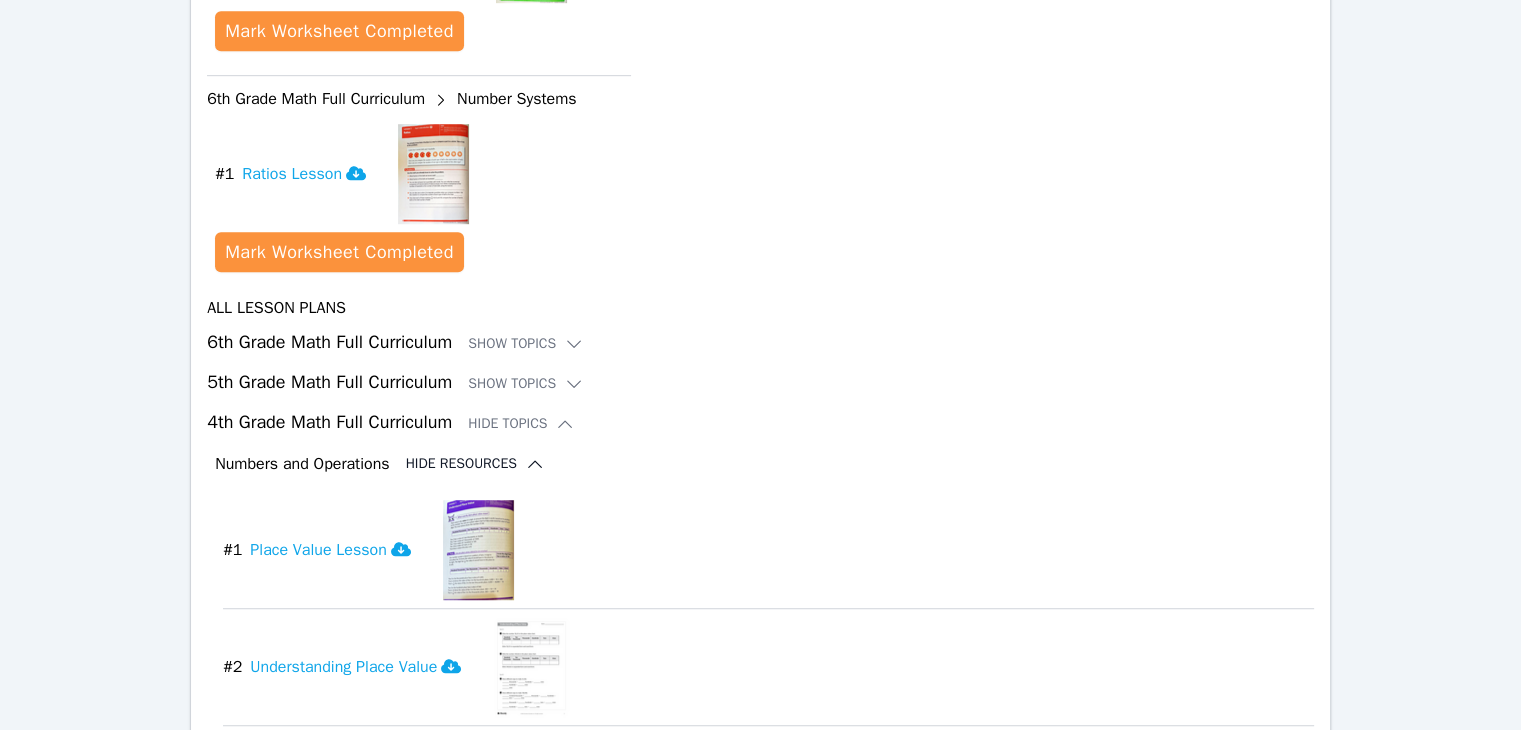 scroll, scrollTop: 1795, scrollLeft: 0, axis: vertical 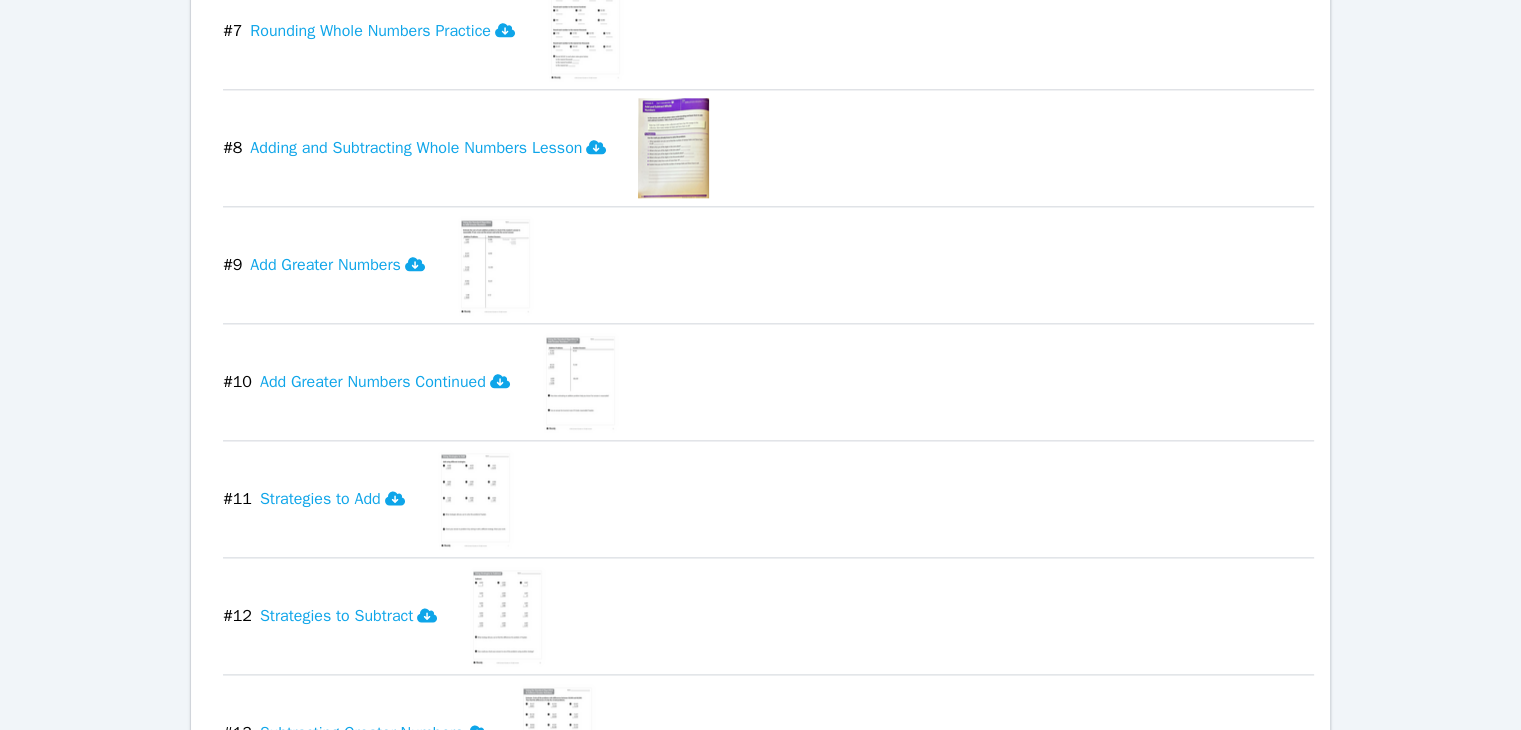 click at bounding box center (475, 499) 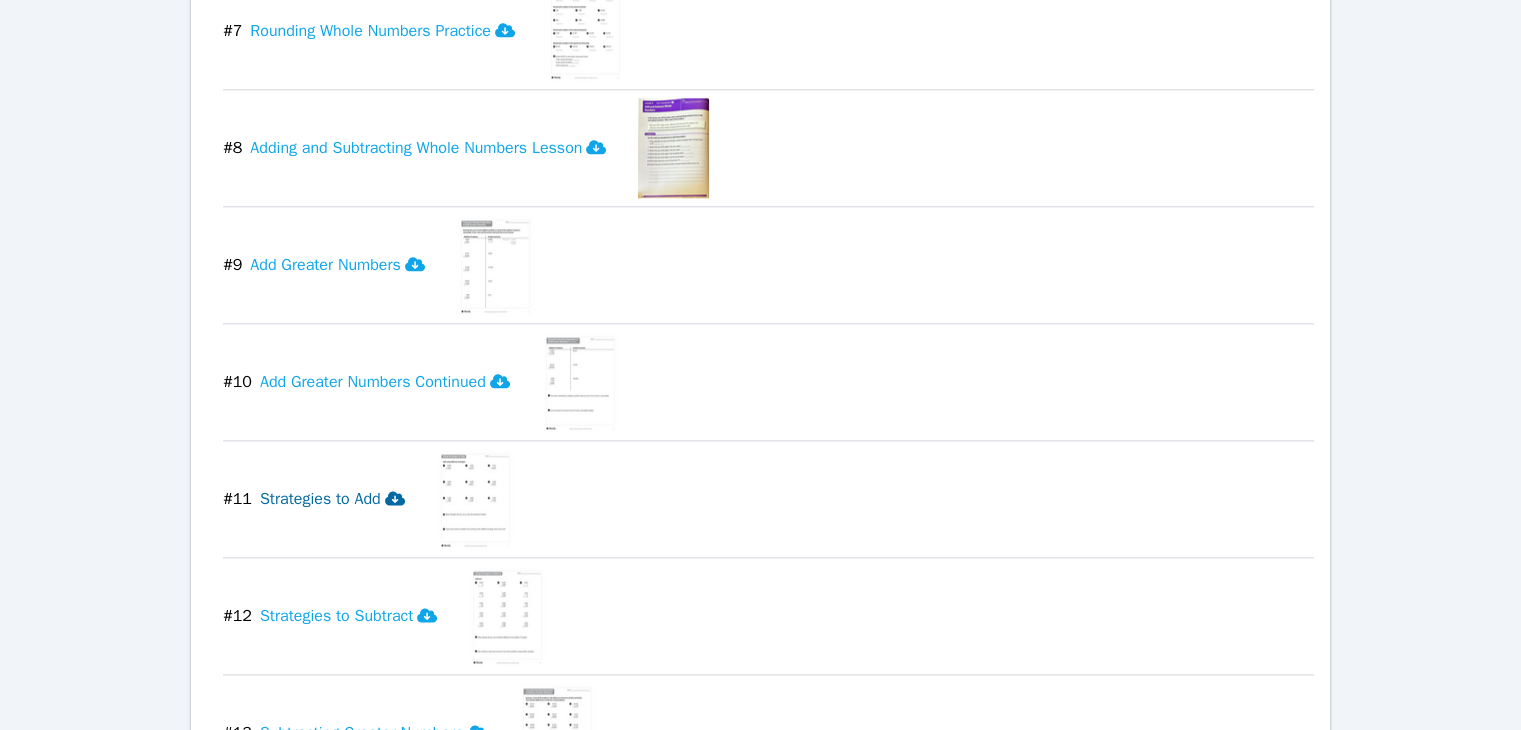 click 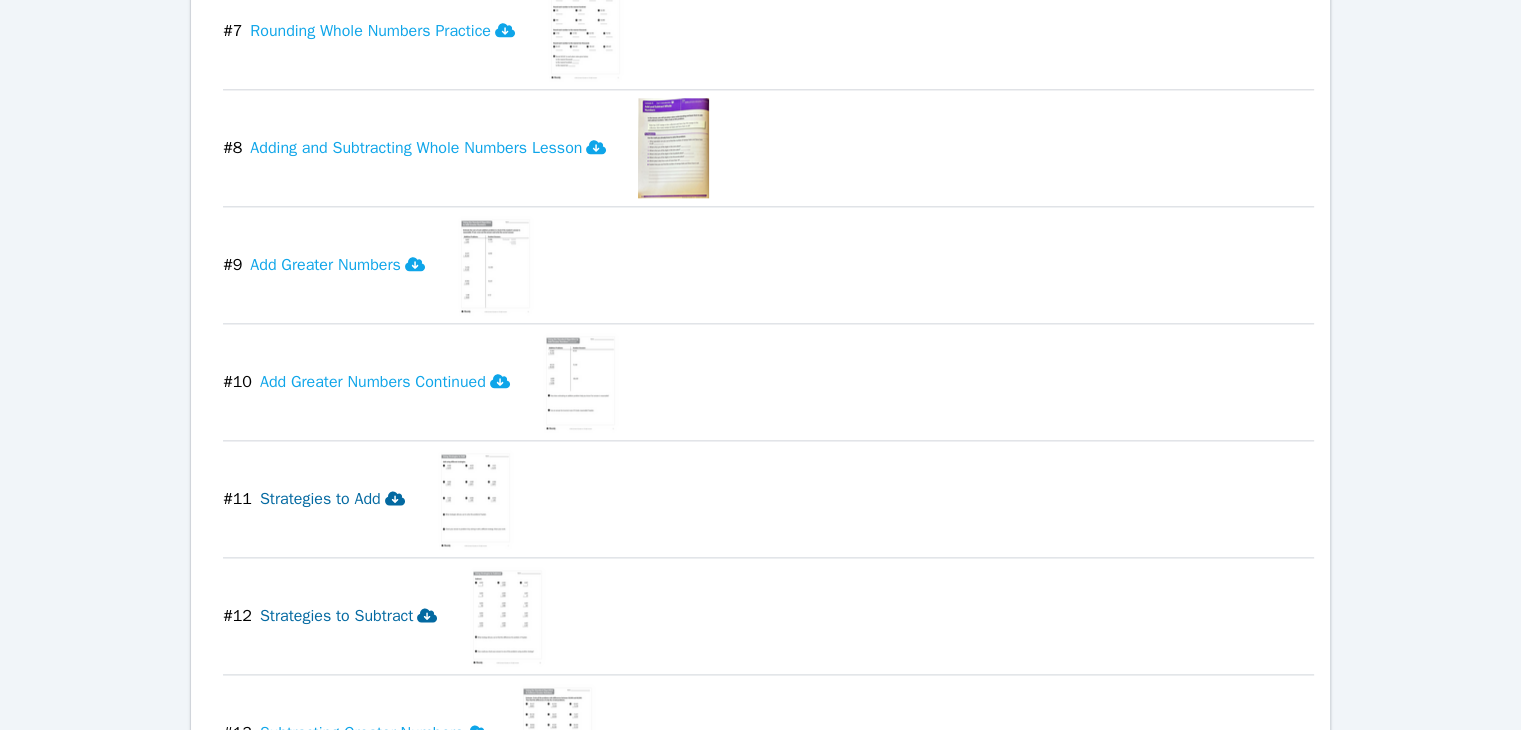 click 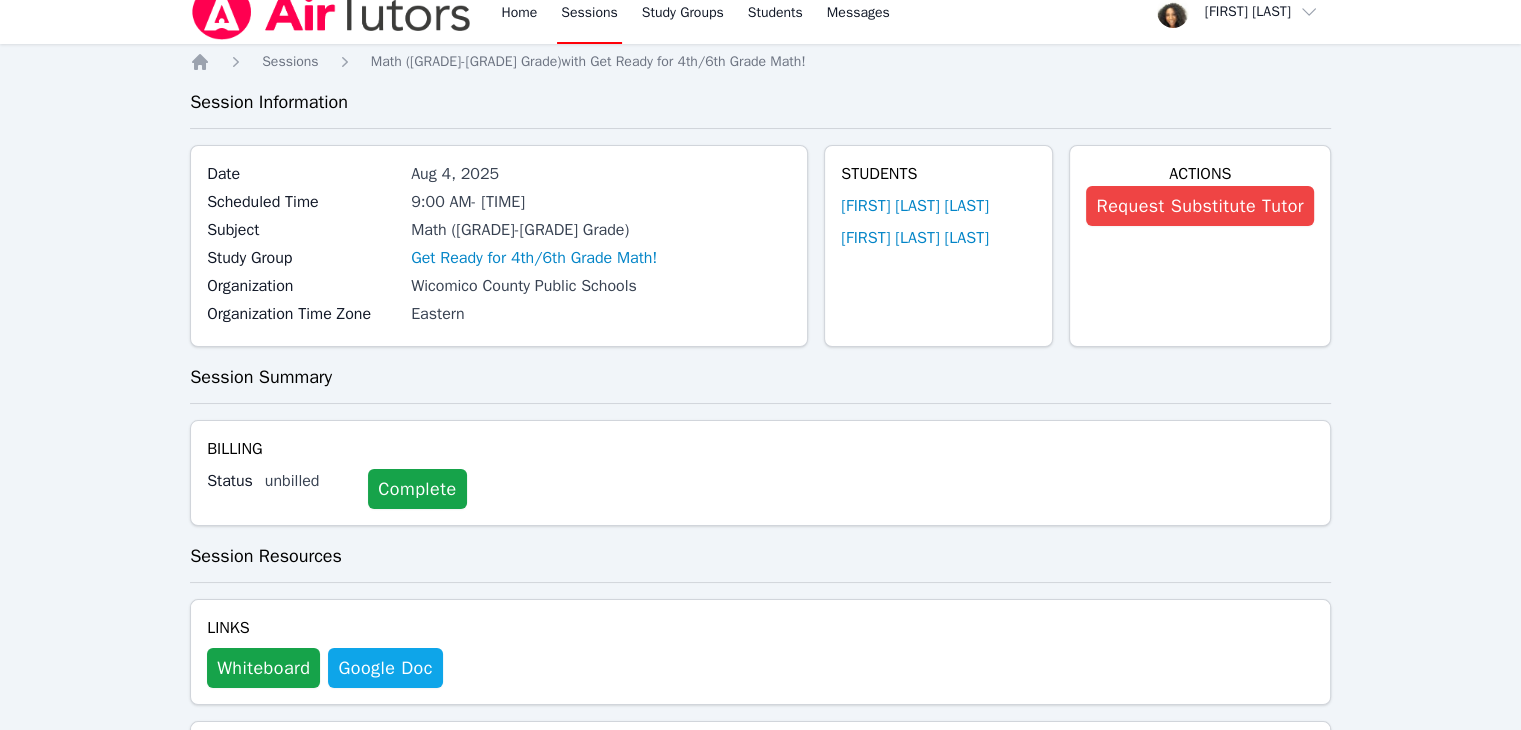 scroll, scrollTop: 0, scrollLeft: 0, axis: both 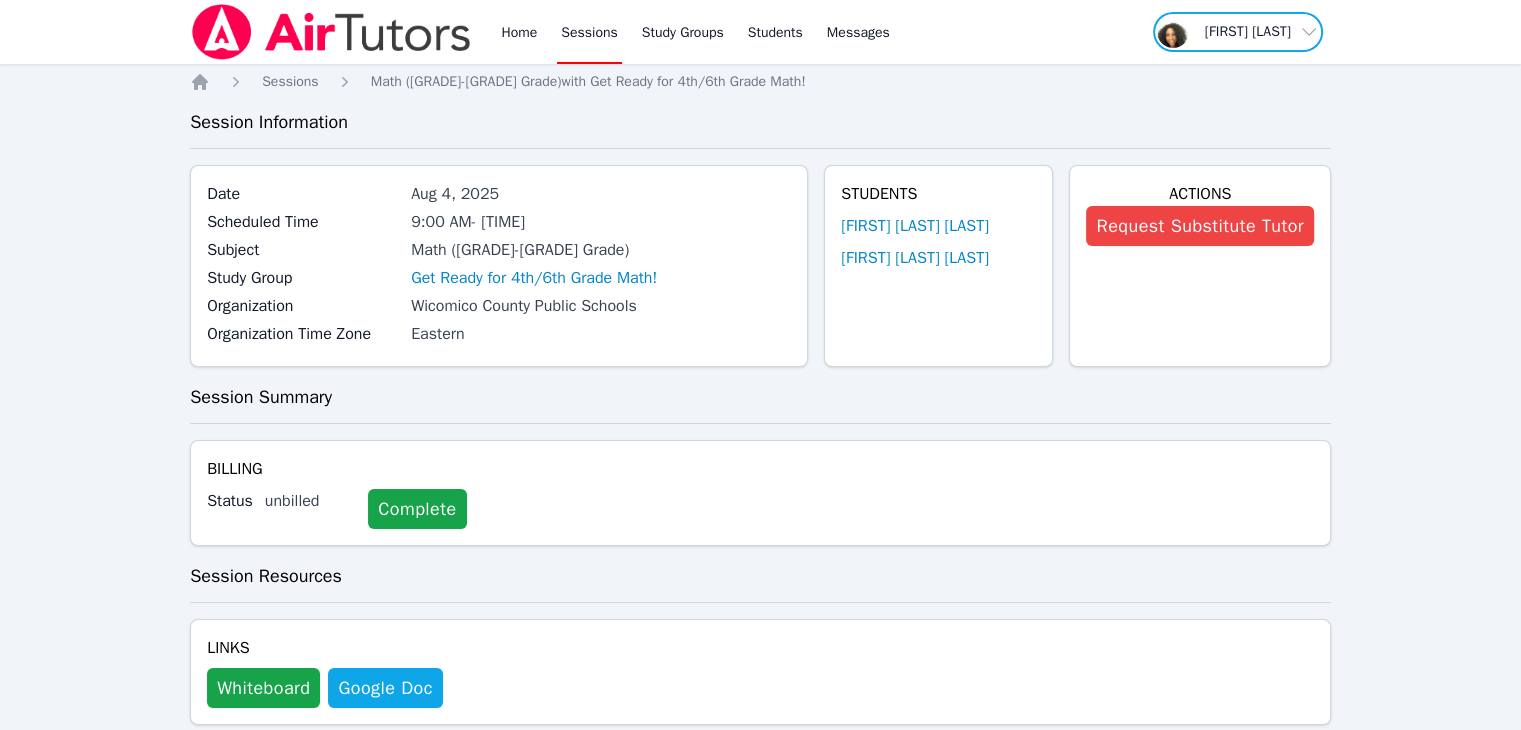 click at bounding box center [1238, 32] 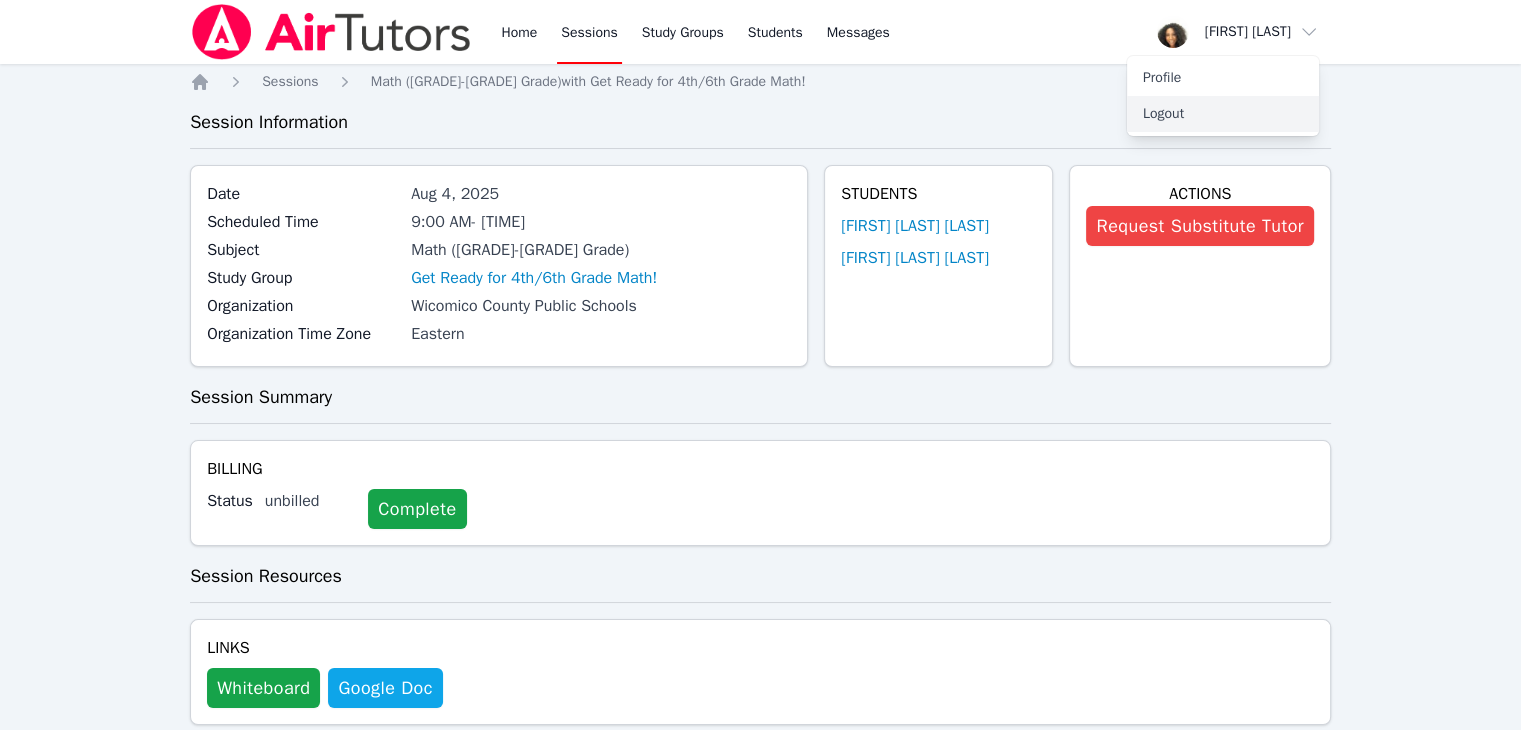 click on "Logout" at bounding box center (1223, 114) 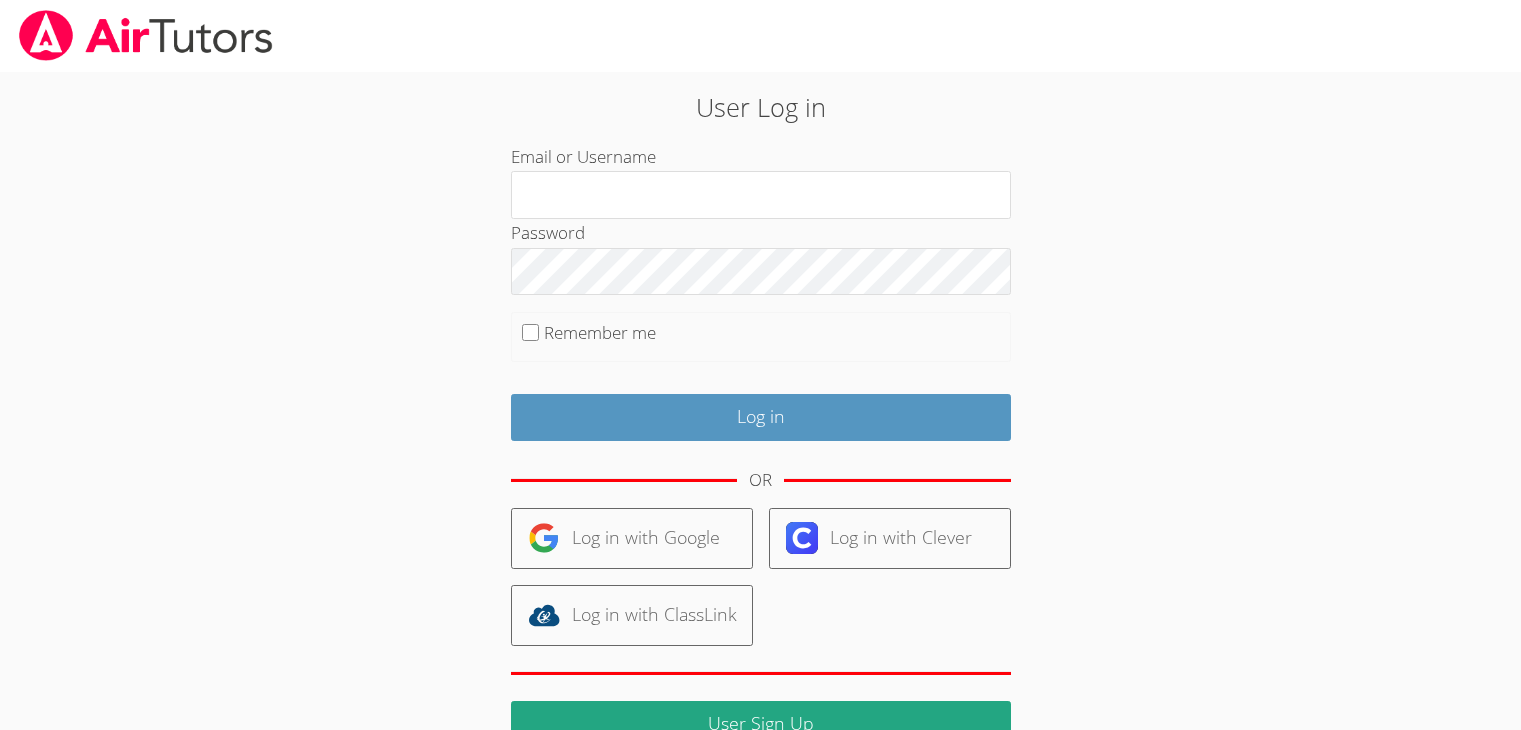 scroll, scrollTop: 0, scrollLeft: 0, axis: both 